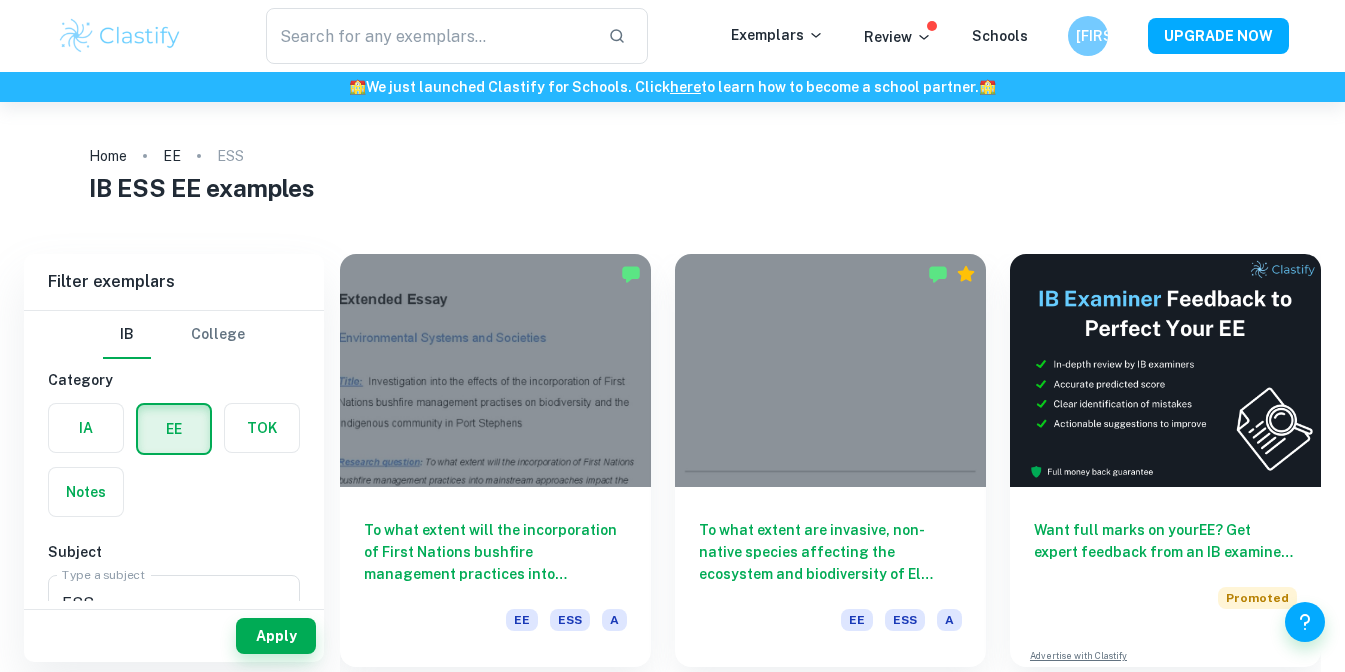 scroll, scrollTop: 0, scrollLeft: 0, axis: both 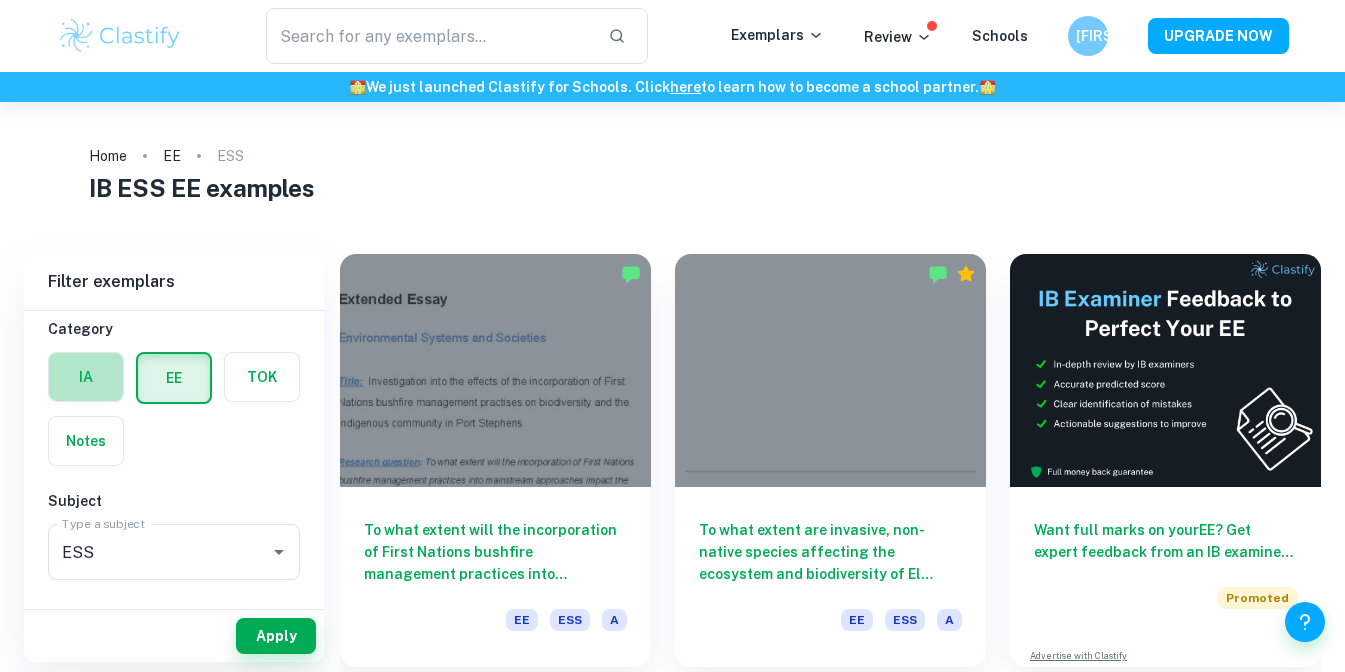 click at bounding box center (86, 377) 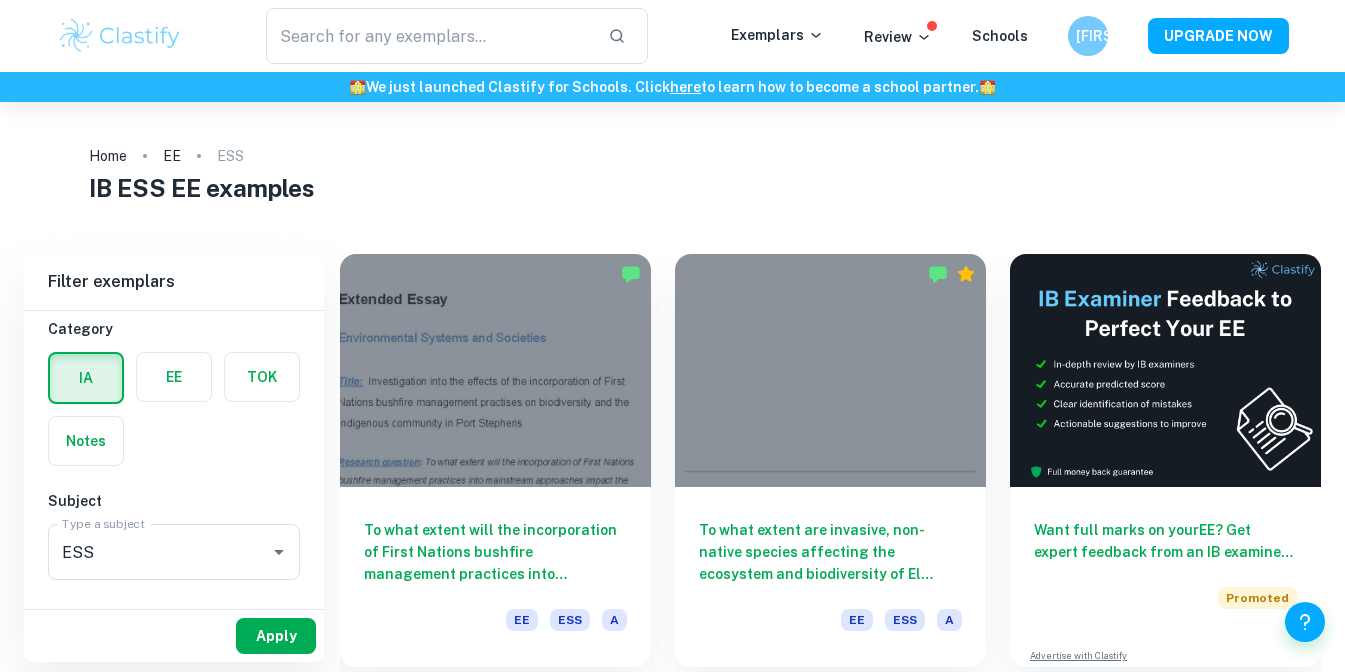 click on "Apply" at bounding box center (276, 636) 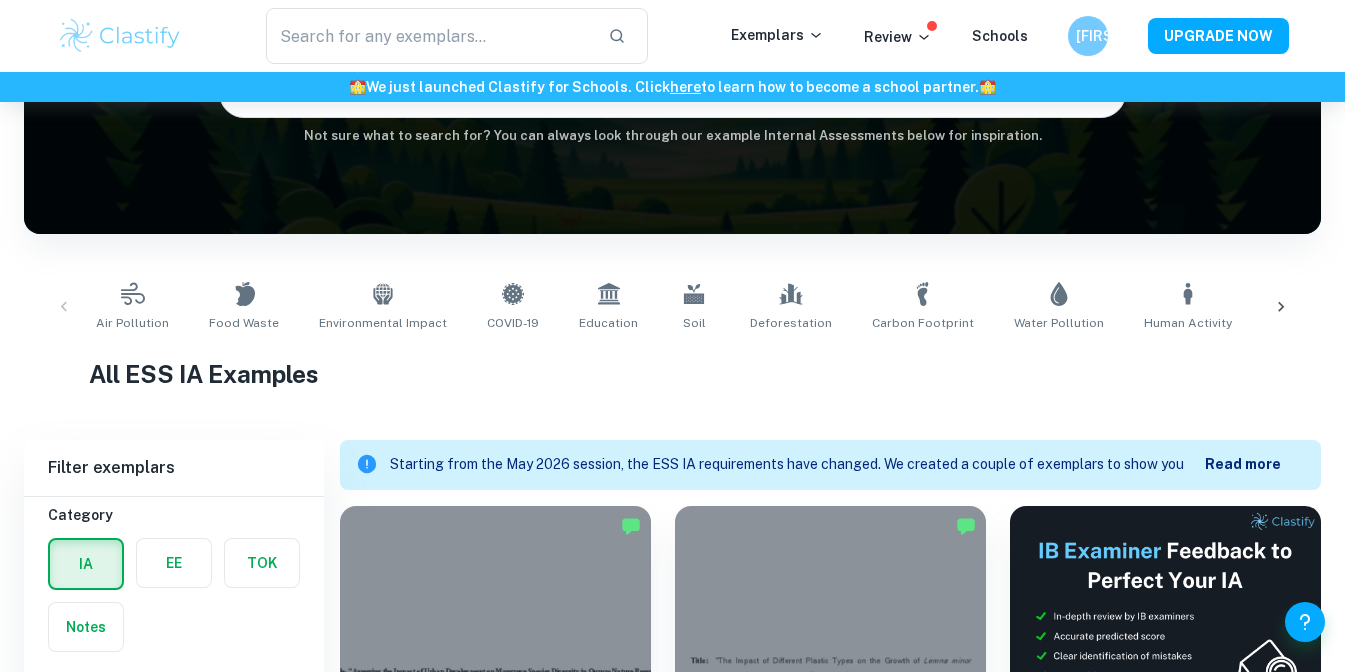 scroll, scrollTop: 0, scrollLeft: 0, axis: both 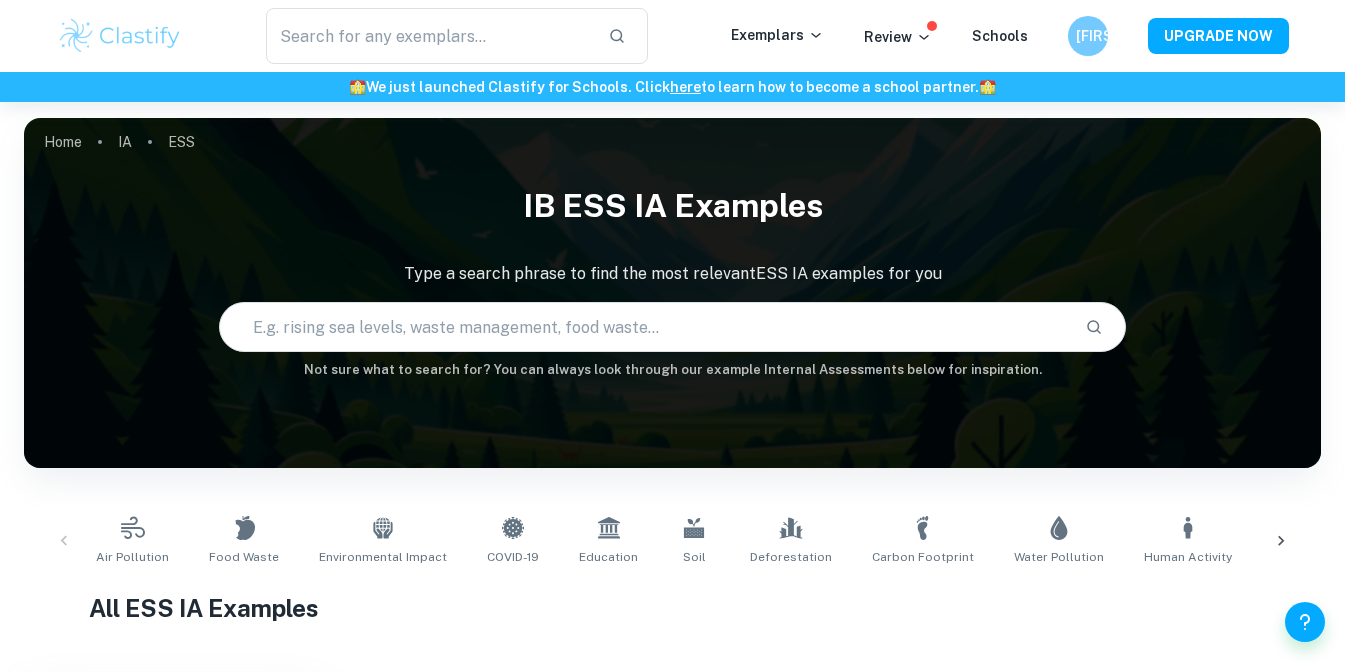 click at bounding box center (645, 327) 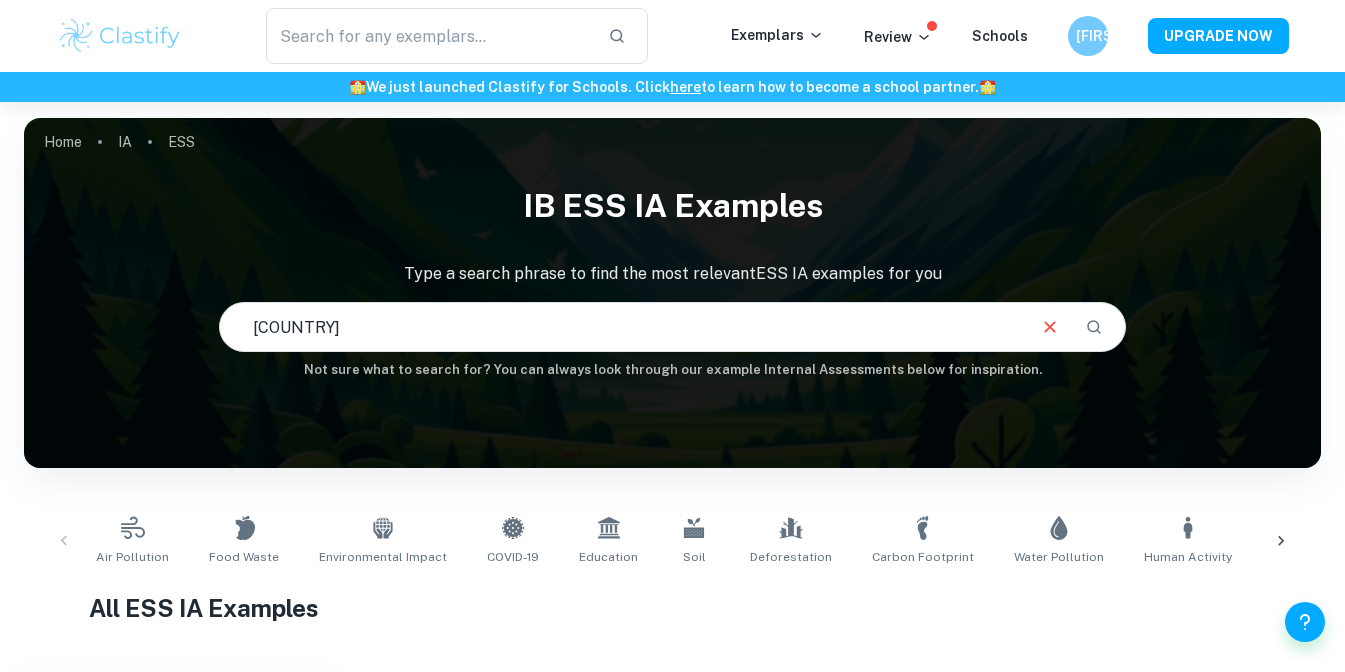 type on "[COUNTRY]" 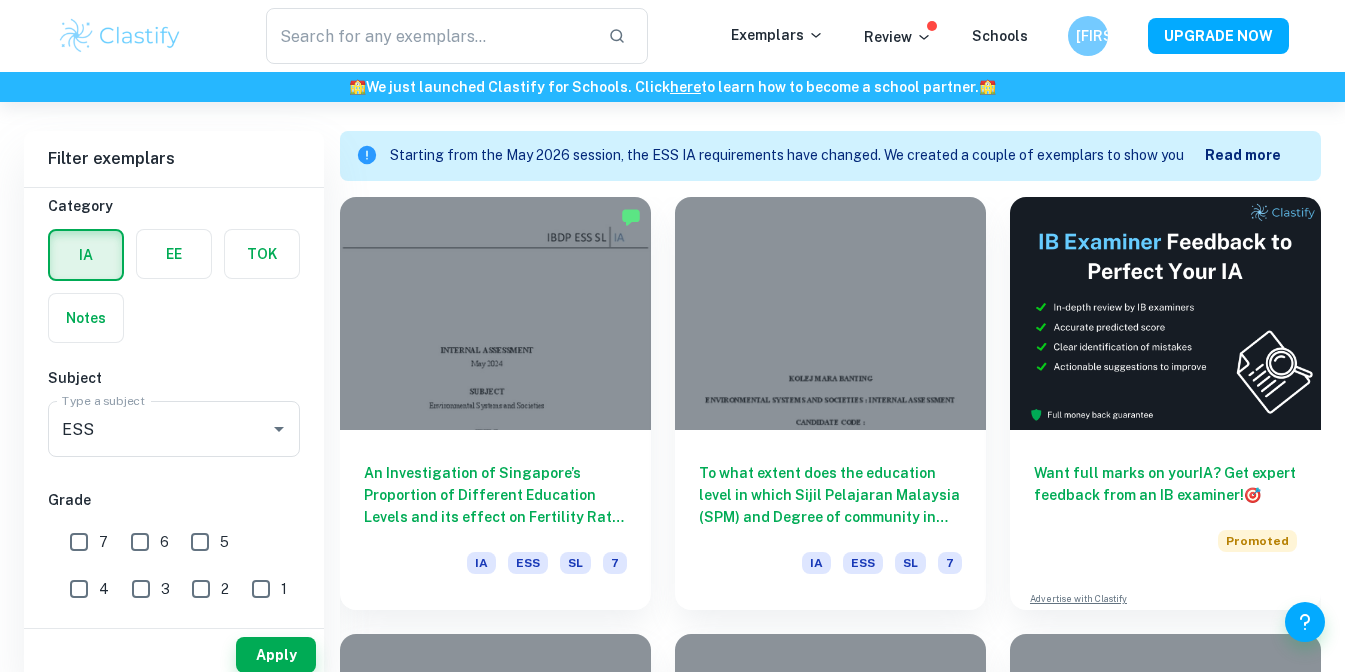 scroll, scrollTop: 578, scrollLeft: 0, axis: vertical 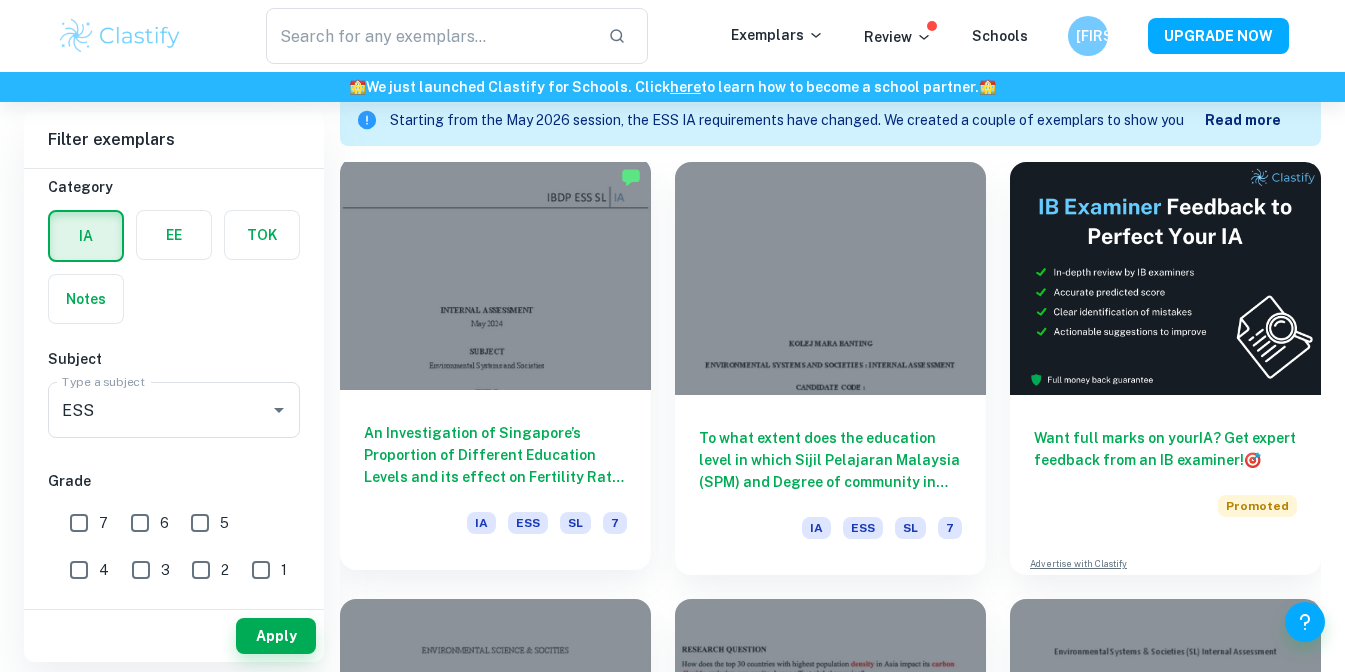 click on "An Investigation of Singapore’s Proportion of Different Education Levels and its effect on Fertility Rate across five-year intervals" at bounding box center (495, 455) 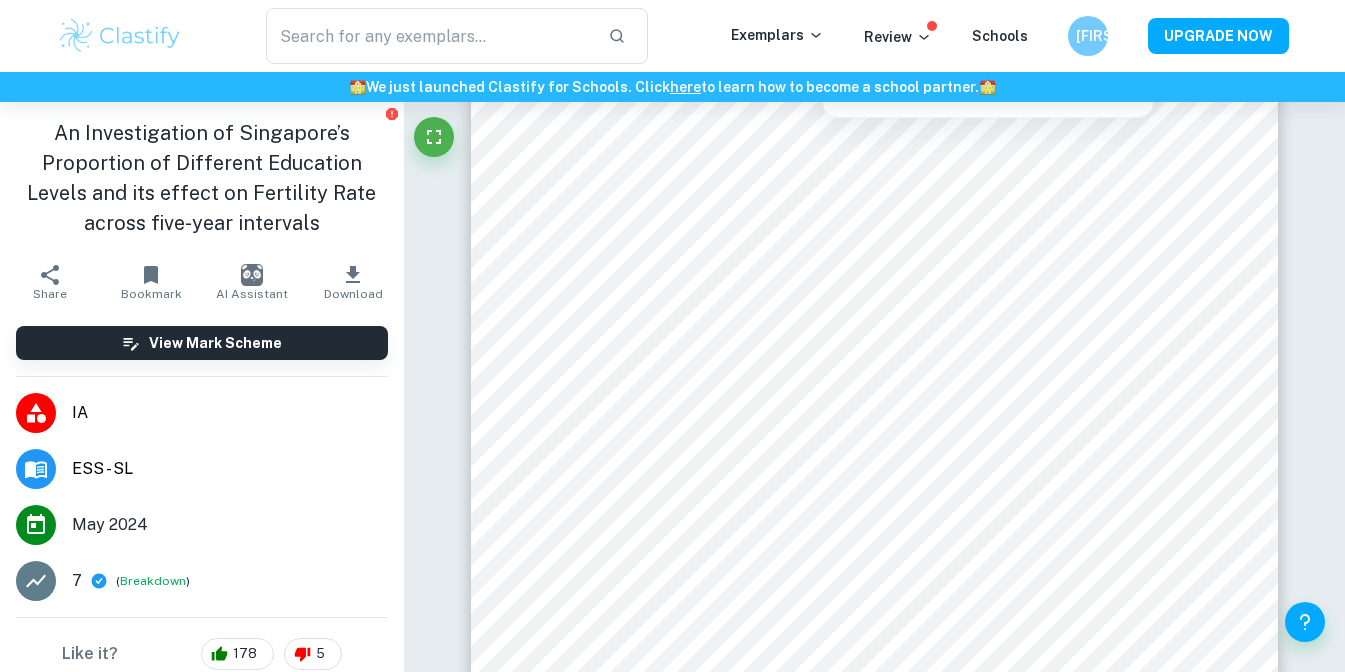 scroll, scrollTop: 3561, scrollLeft: 0, axis: vertical 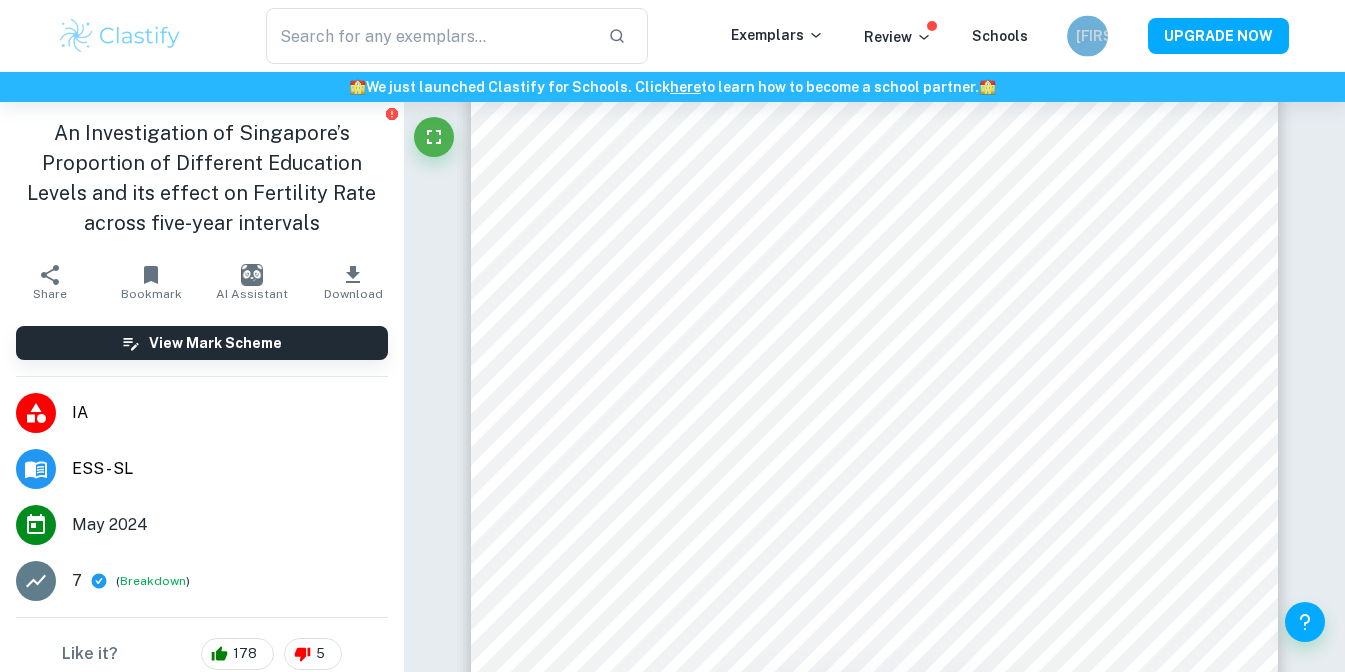 click on "[FIRST]" at bounding box center (1087, 36) 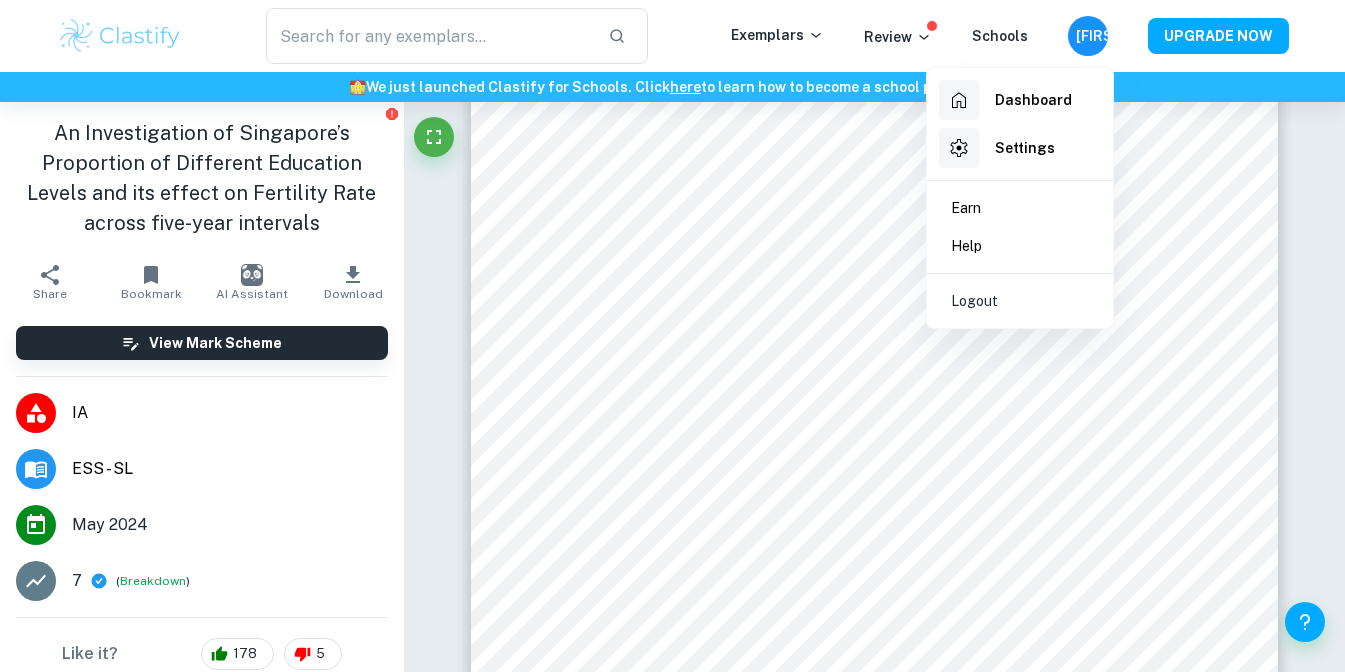 click at bounding box center [672, 336] 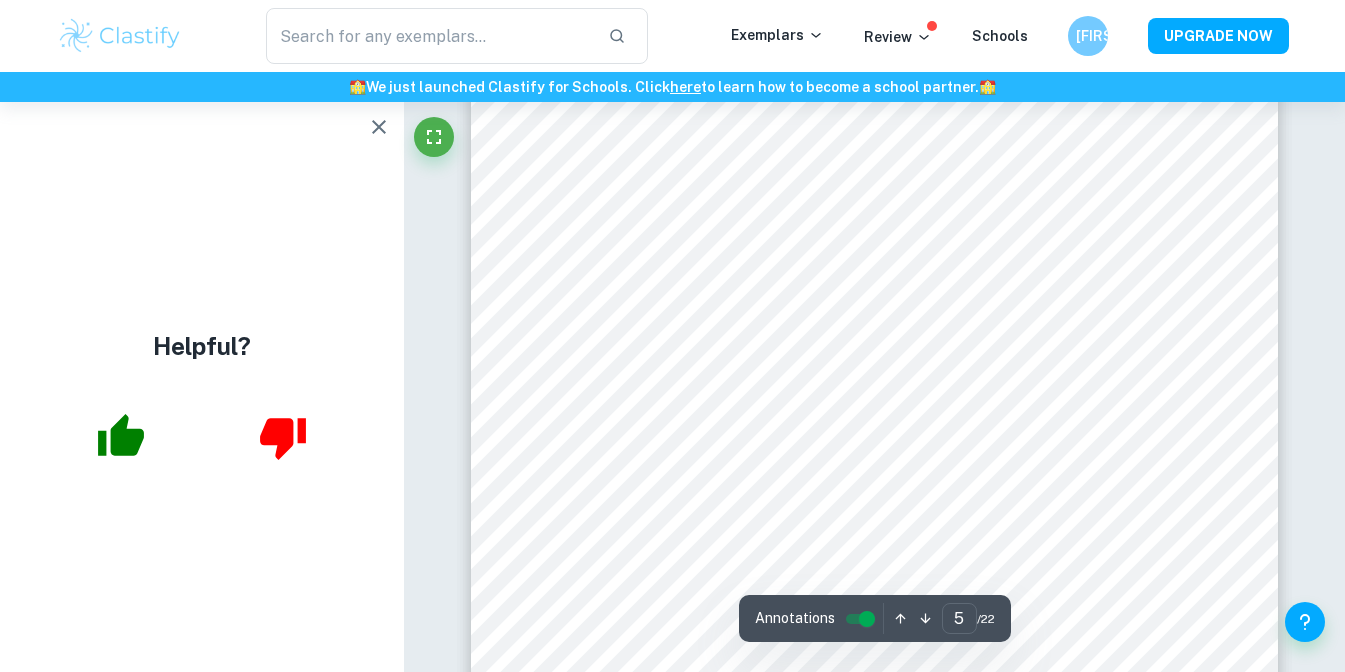 scroll, scrollTop: 4669, scrollLeft: 0, axis: vertical 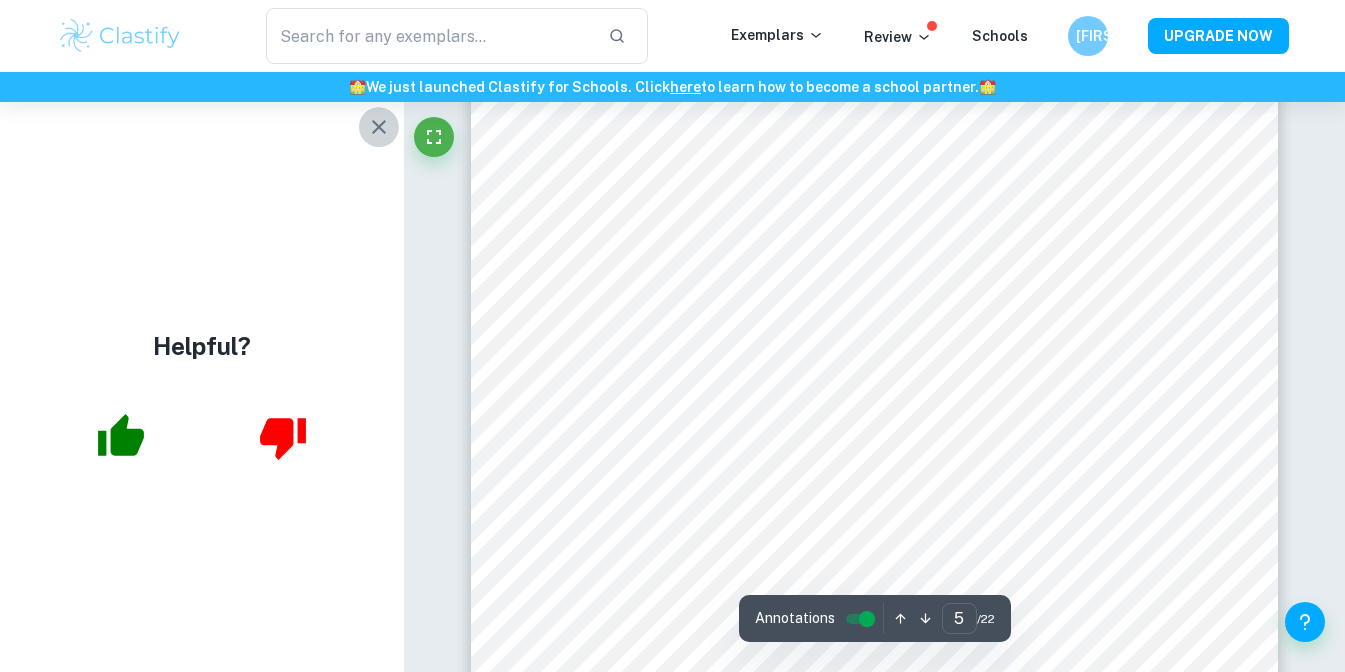 click 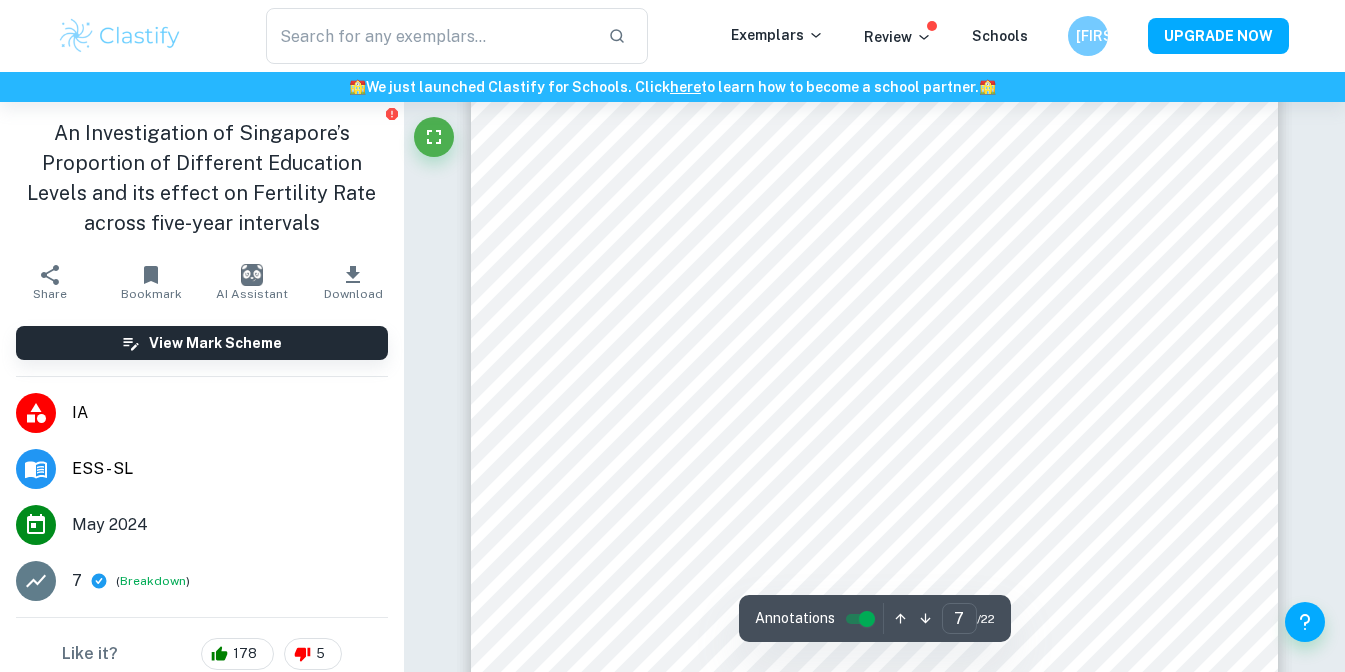 scroll, scrollTop: 6649, scrollLeft: 0, axis: vertical 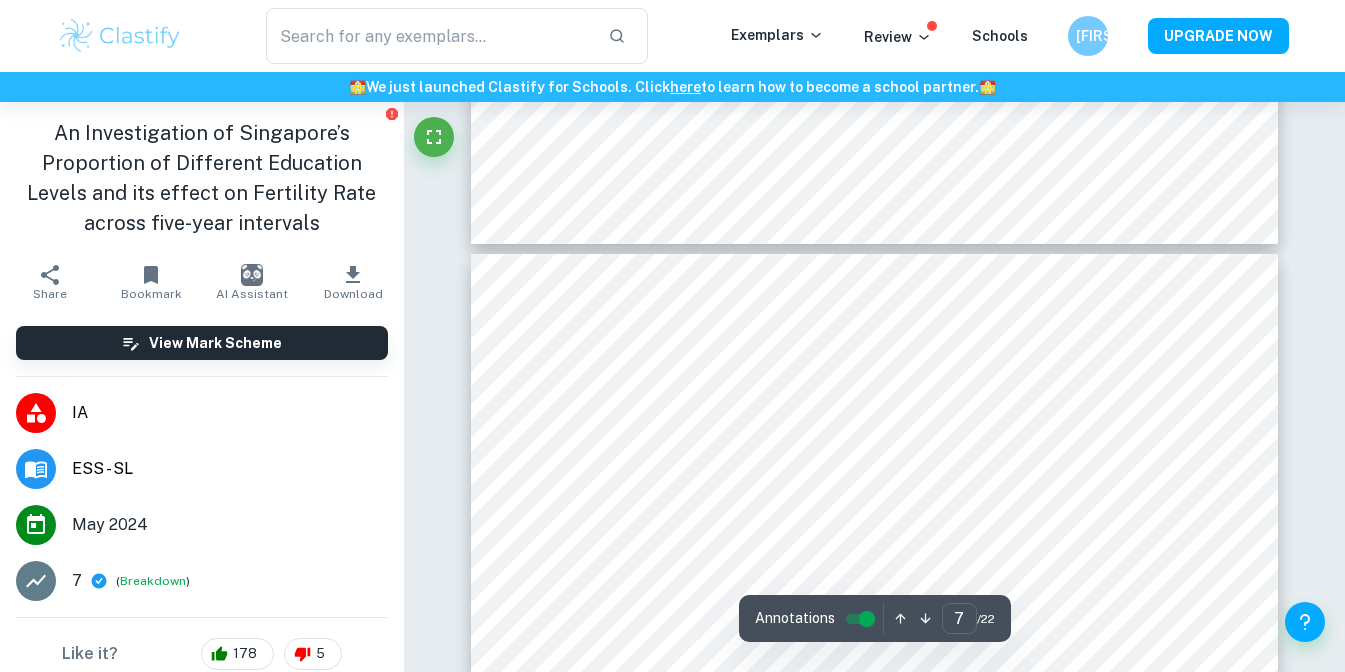 type on "6" 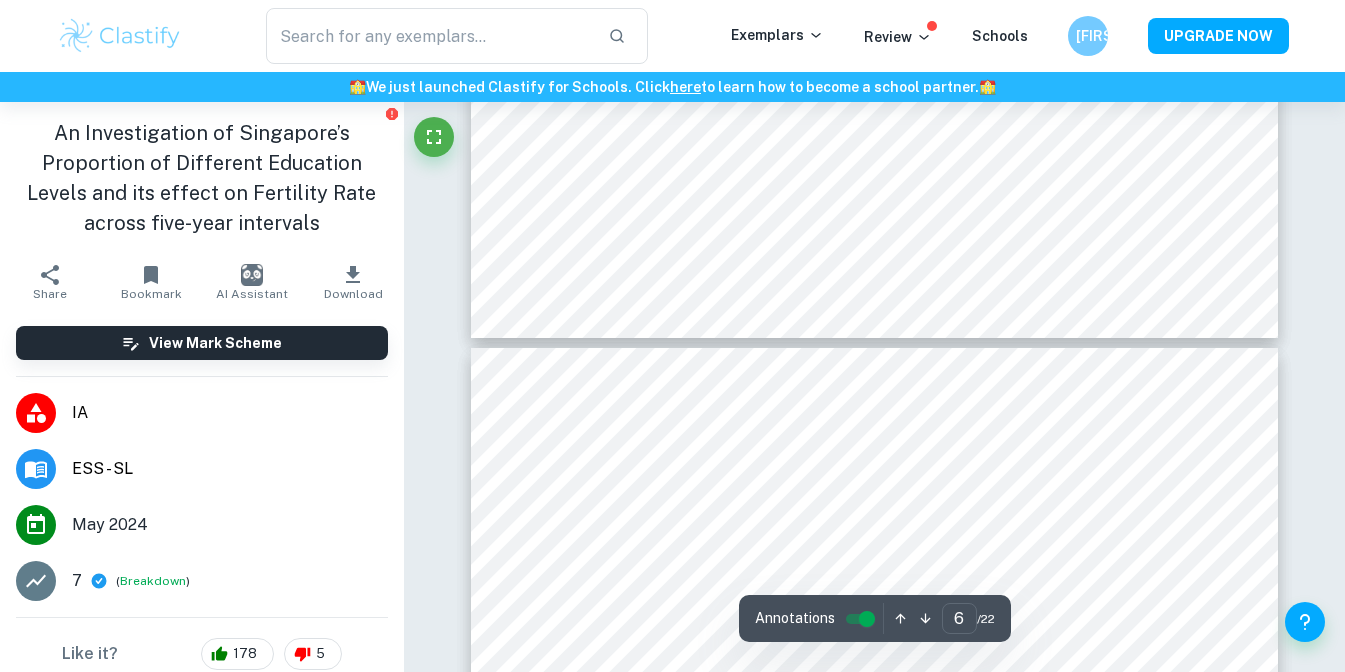 scroll, scrollTop: 6361, scrollLeft: 0, axis: vertical 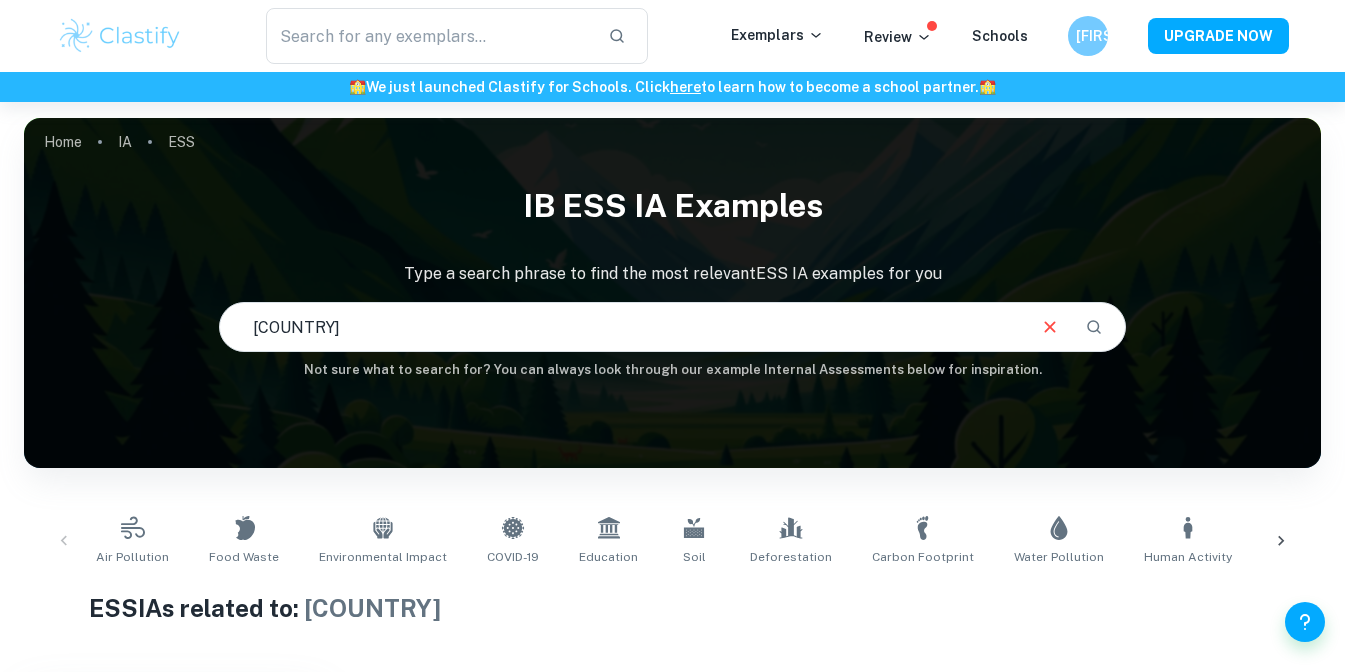 click at bounding box center [1050, 327] 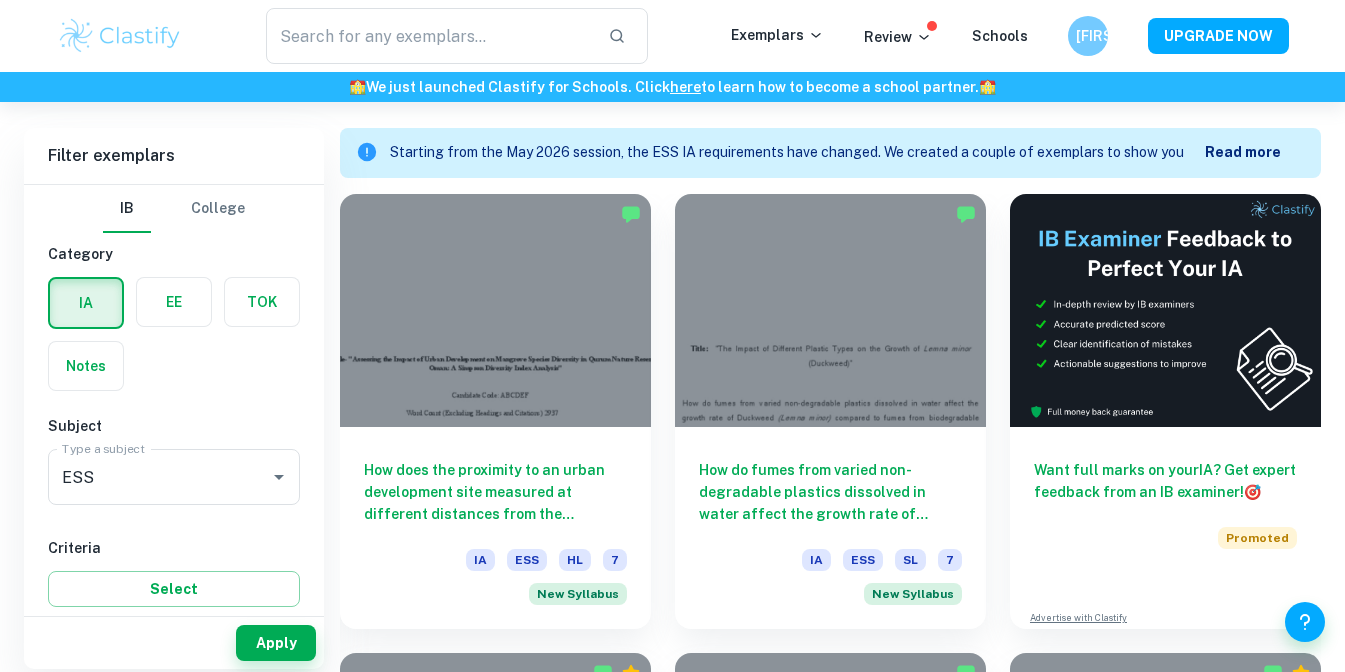 scroll, scrollTop: 554, scrollLeft: 0, axis: vertical 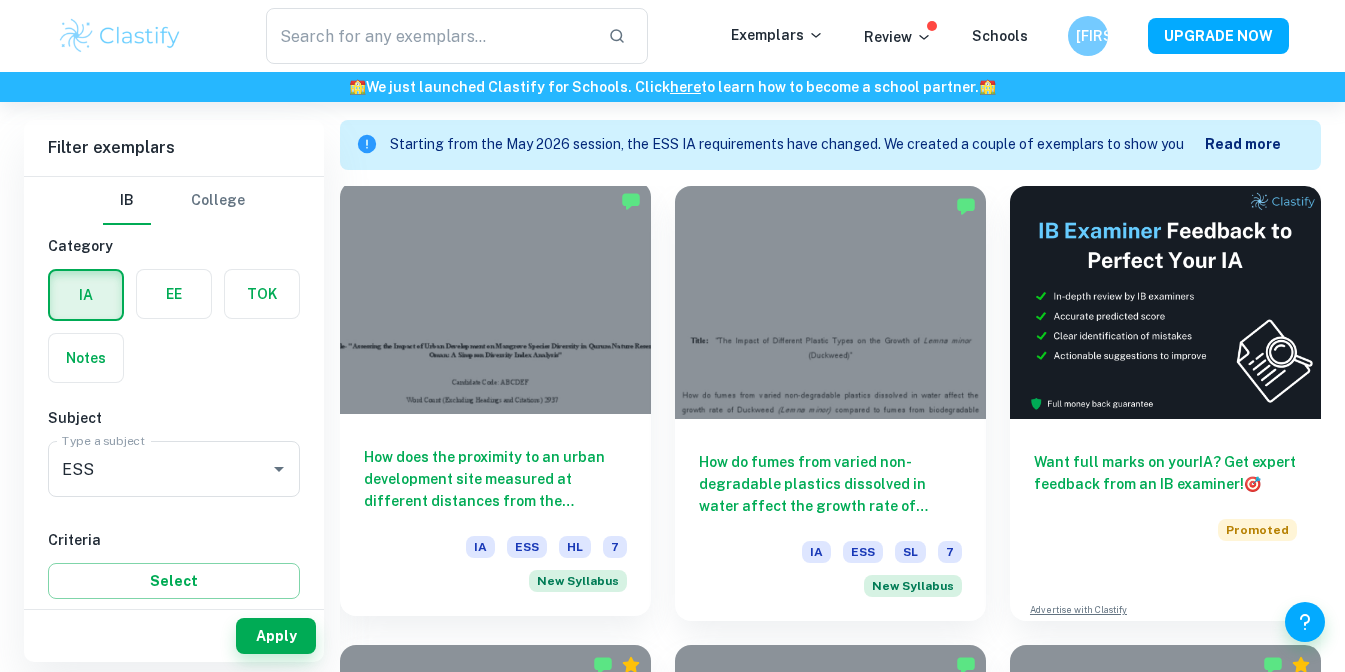 click at bounding box center [495, 297] 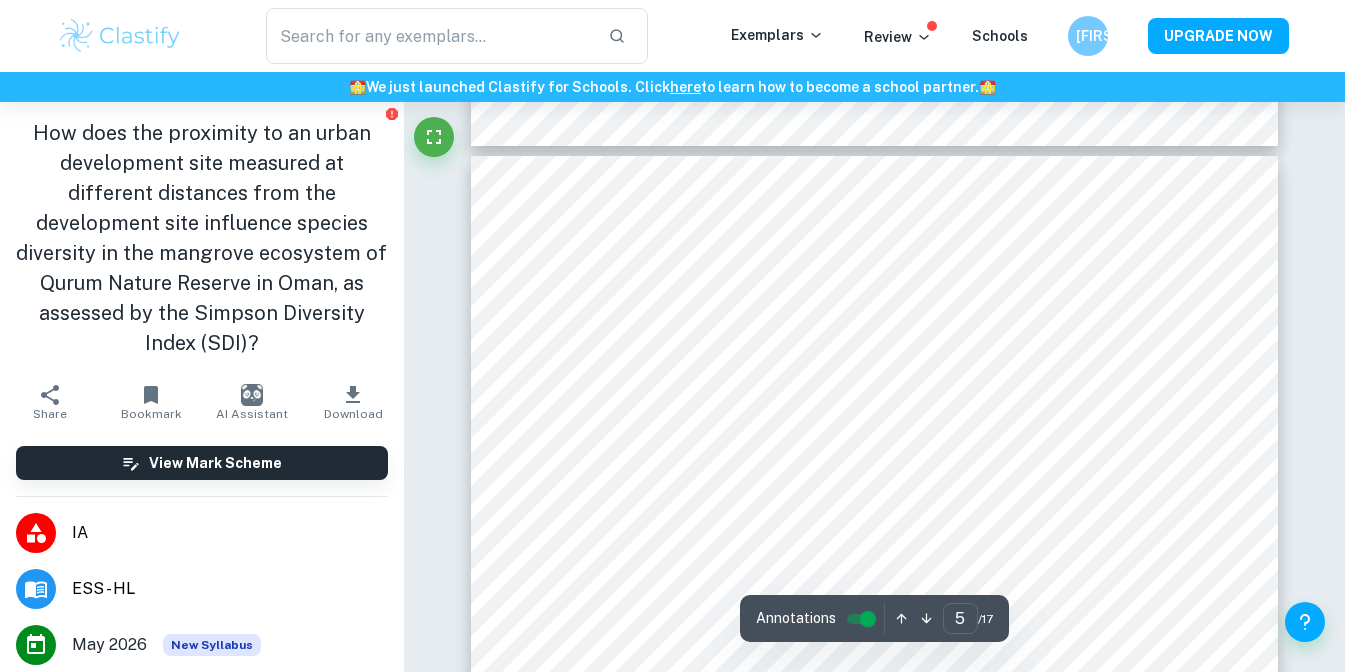 scroll, scrollTop: 4647, scrollLeft: 0, axis: vertical 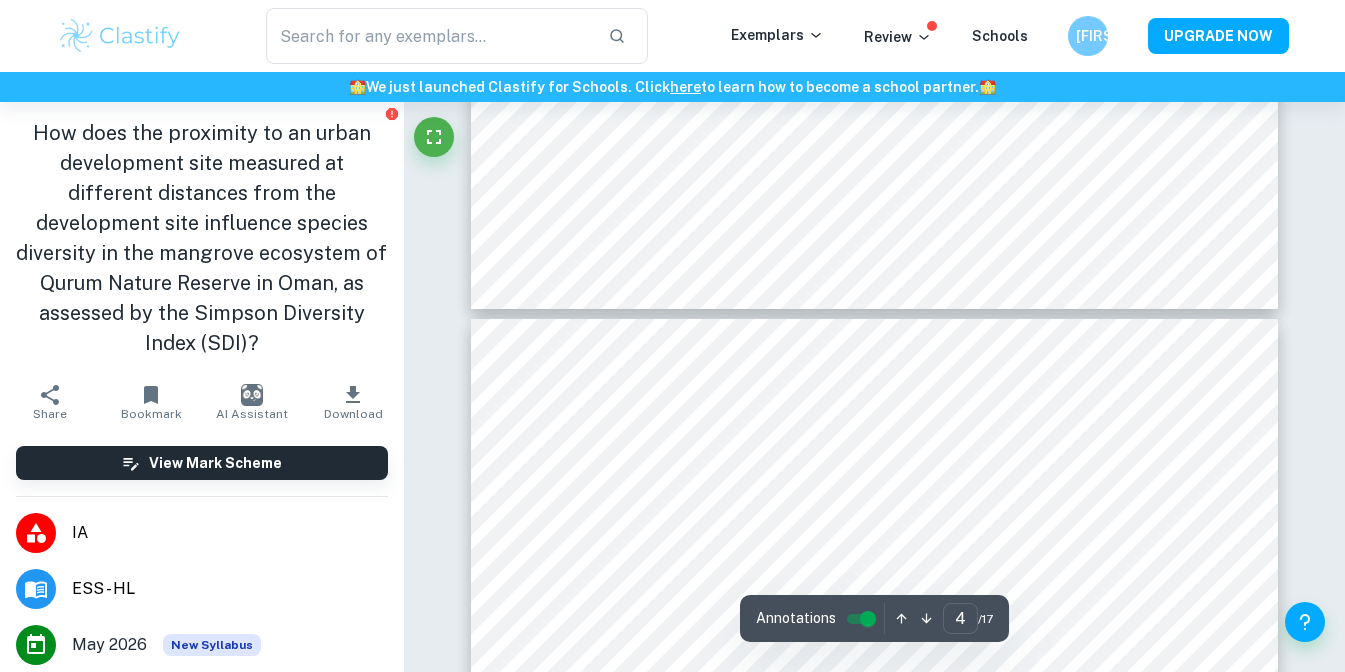 type on "5" 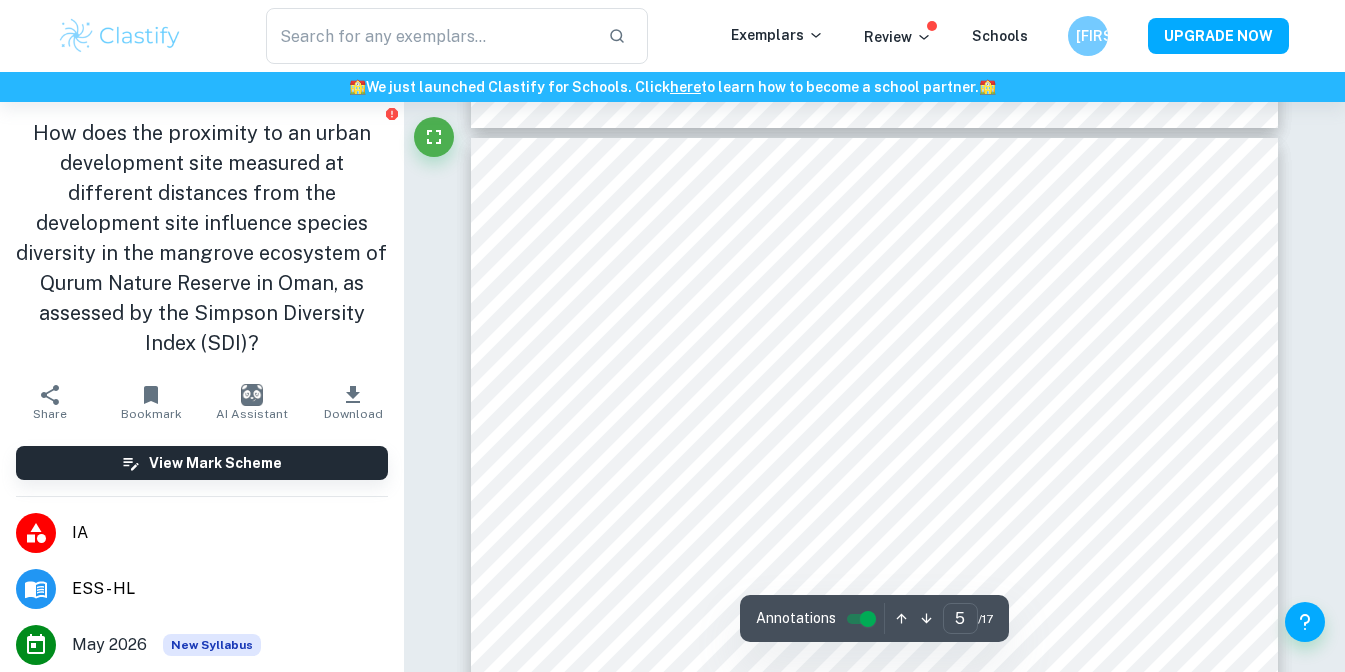 scroll, scrollTop: 4637, scrollLeft: 0, axis: vertical 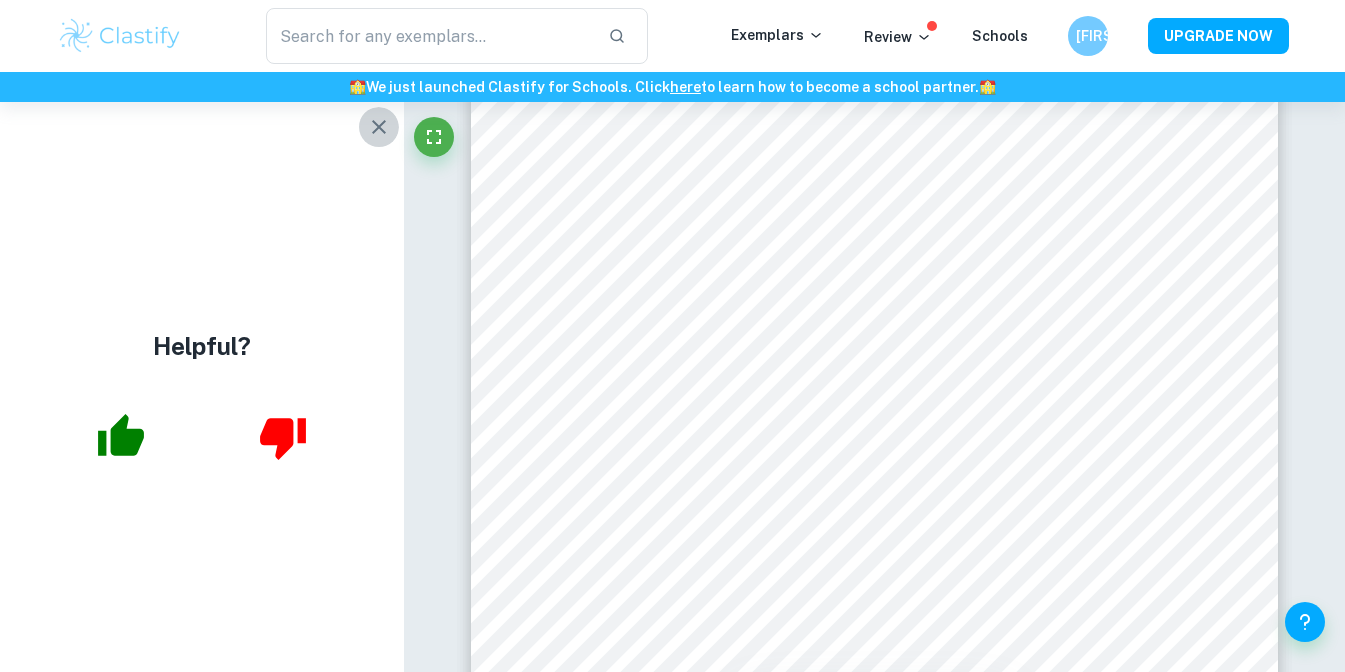 click 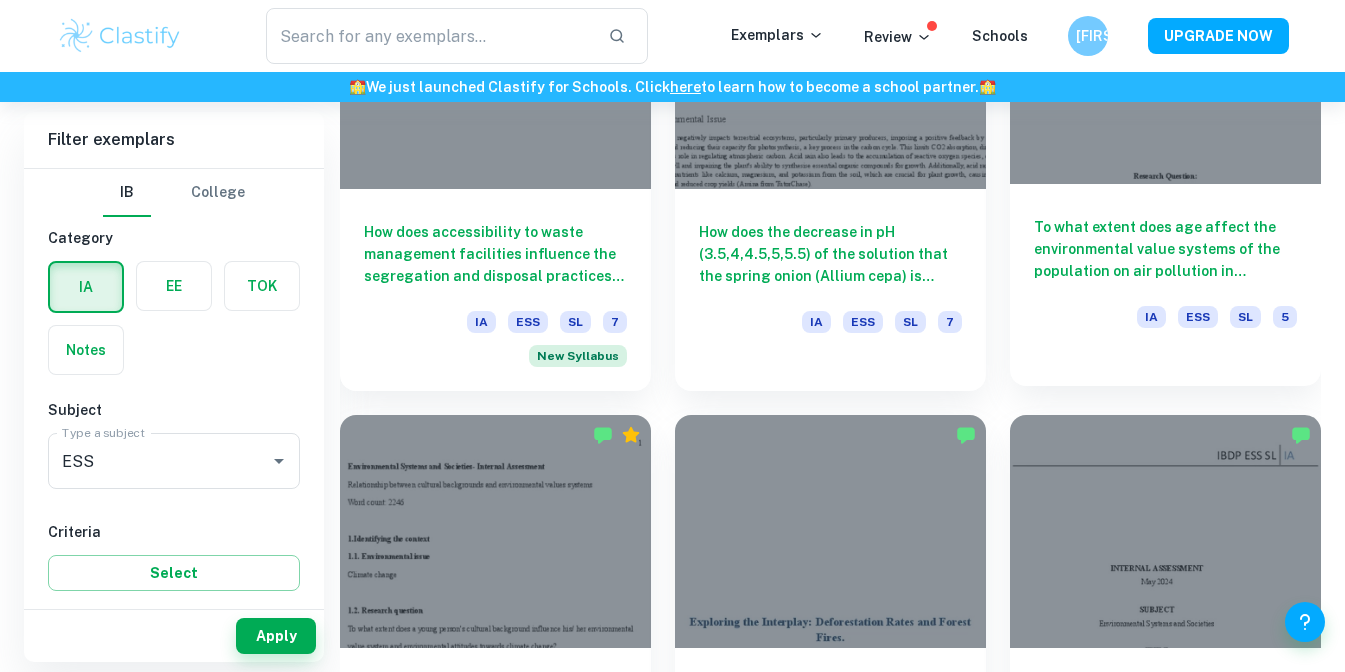 scroll, scrollTop: 2361, scrollLeft: 0, axis: vertical 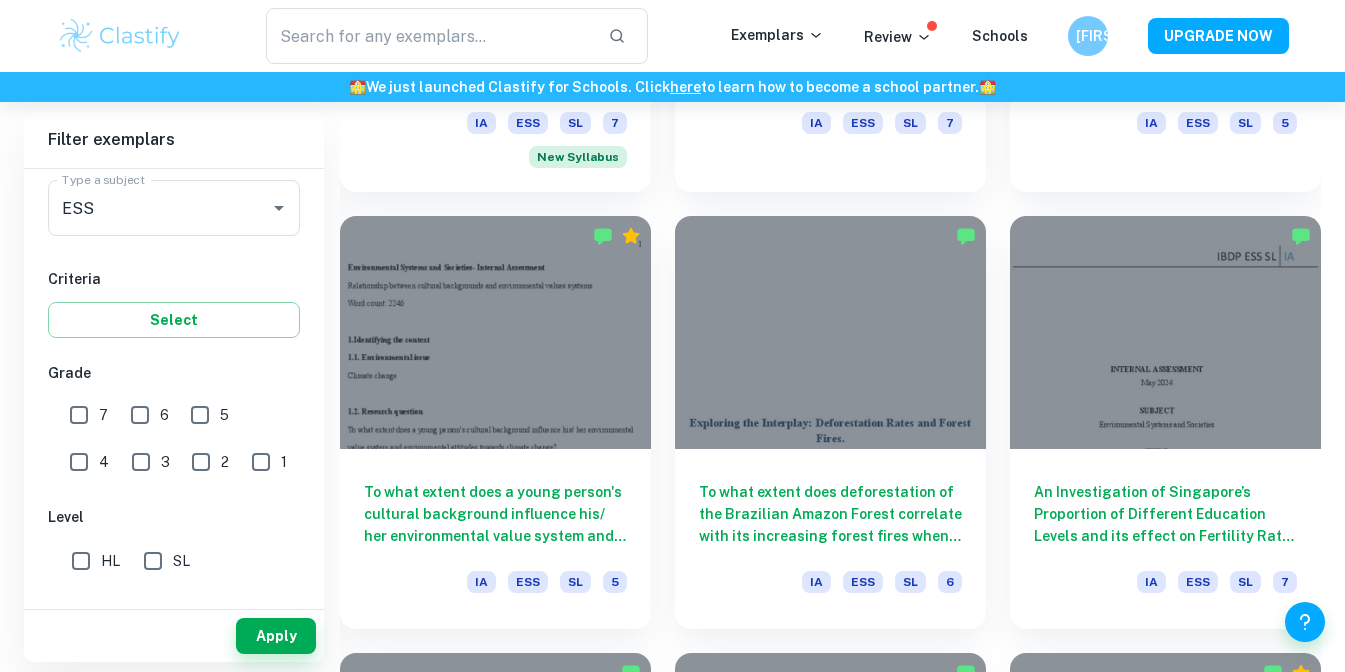 click on "5" at bounding box center (200, 415) 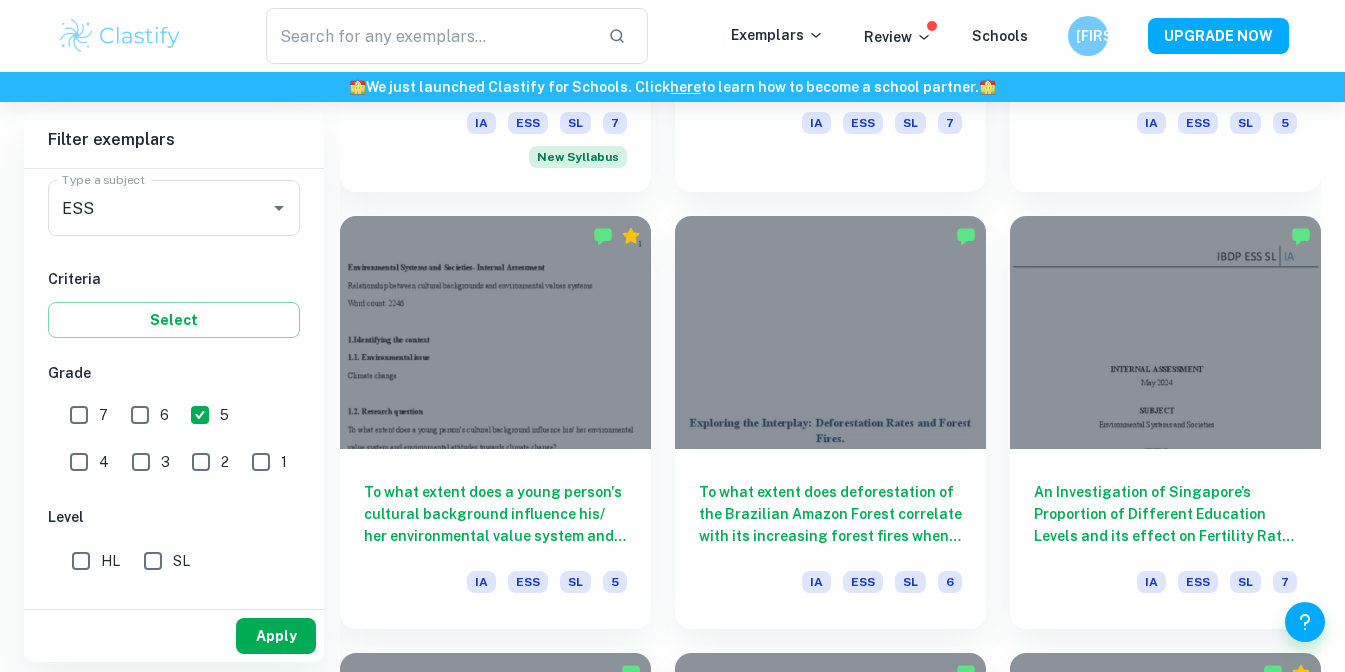 click on "Apply" at bounding box center [276, 636] 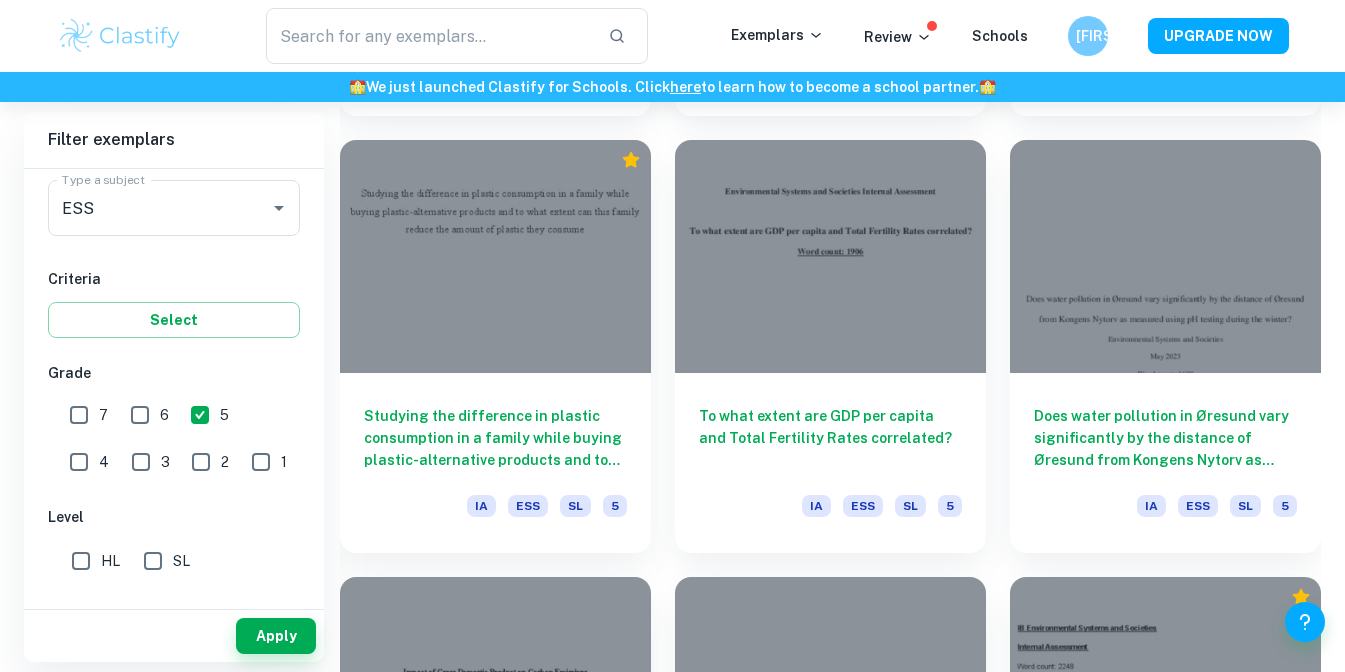 scroll, scrollTop: 2355, scrollLeft: 0, axis: vertical 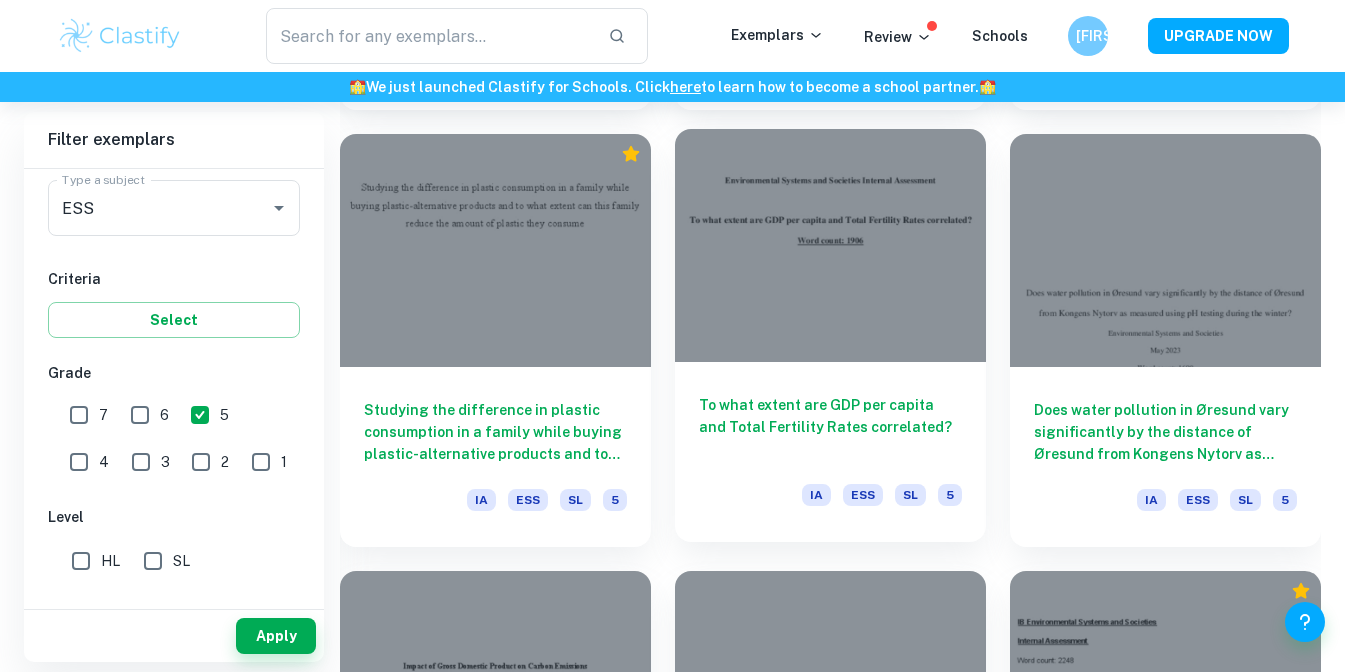 click on "To what extent are GDP per capita and Total Fertility Rates correlated?" at bounding box center (830, 427) 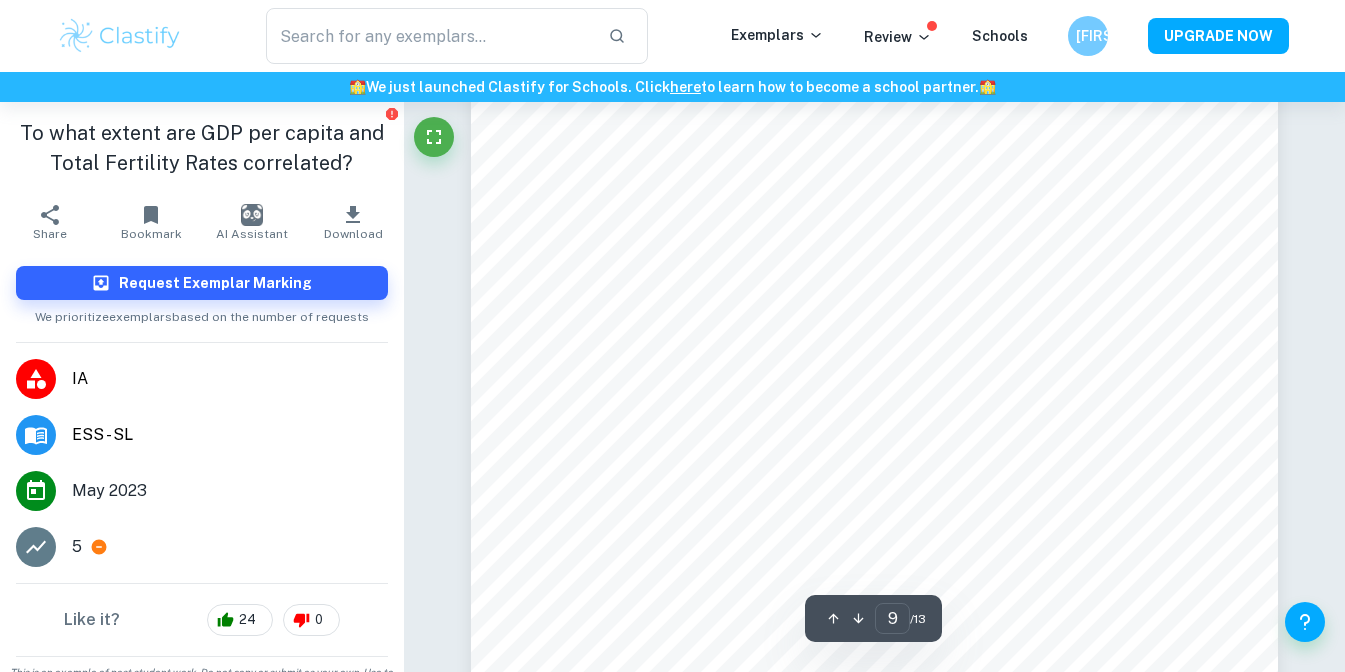 scroll, scrollTop: 9888, scrollLeft: 0, axis: vertical 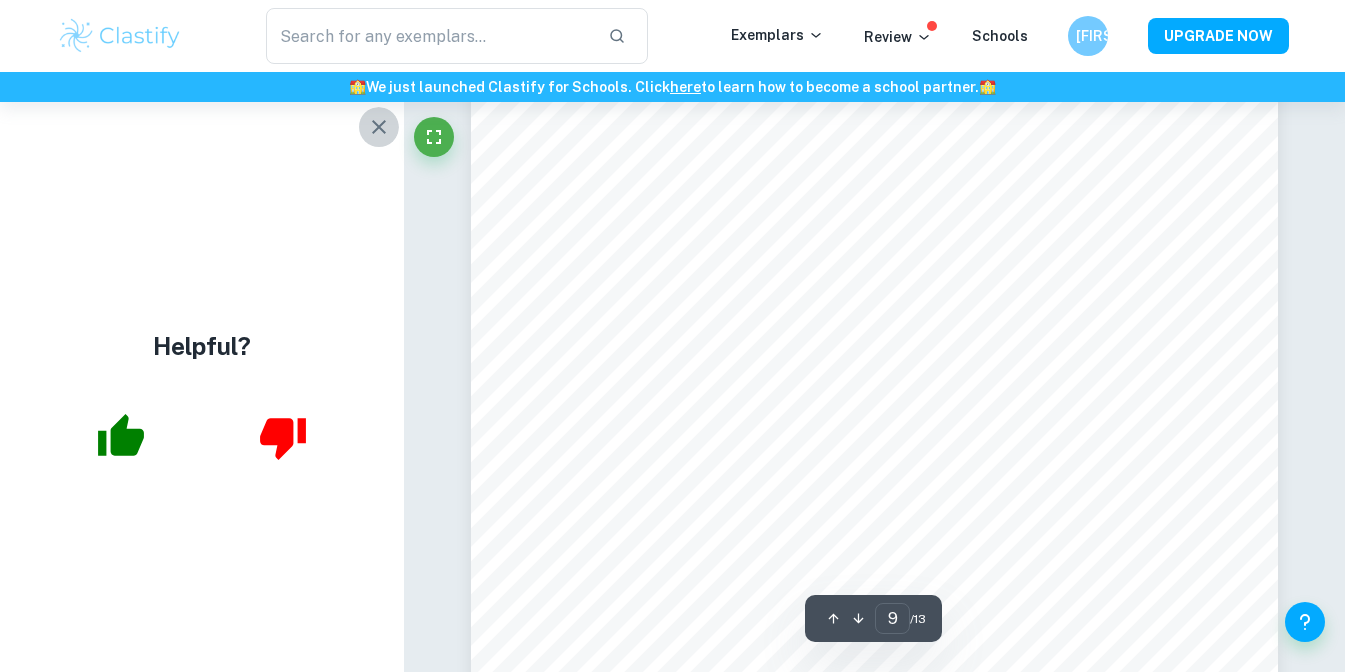 click 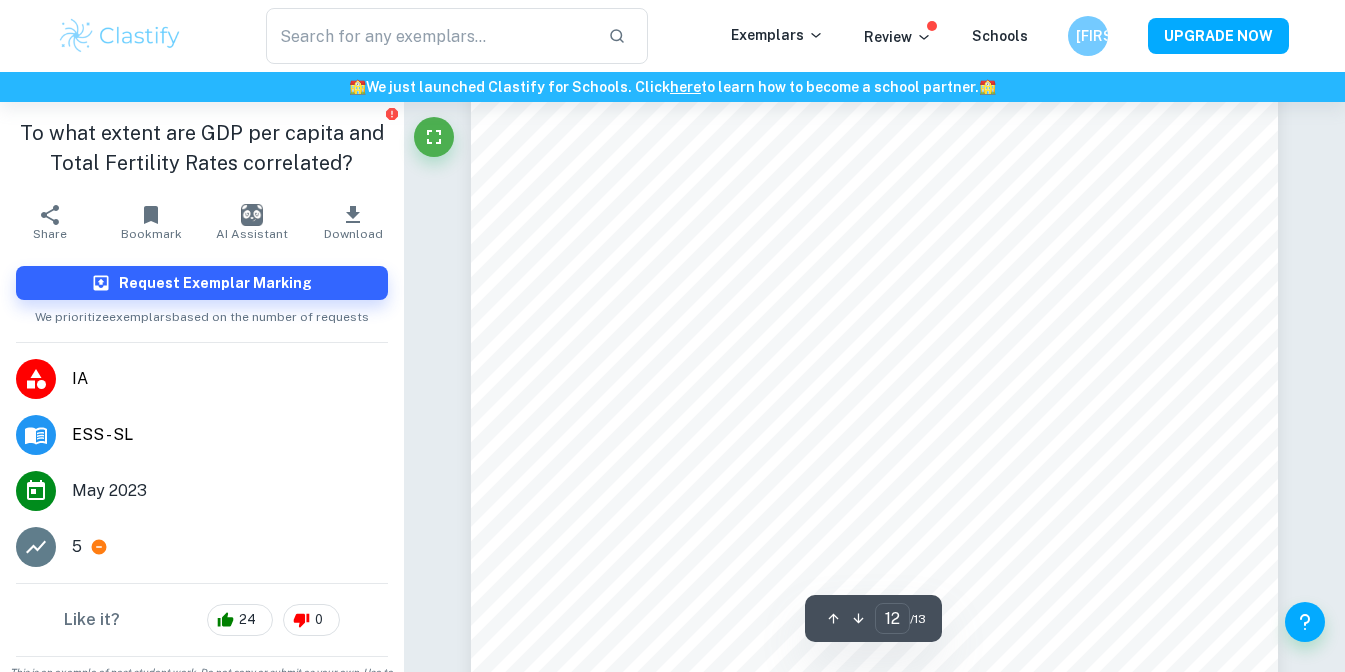 scroll, scrollTop: 13405, scrollLeft: 0, axis: vertical 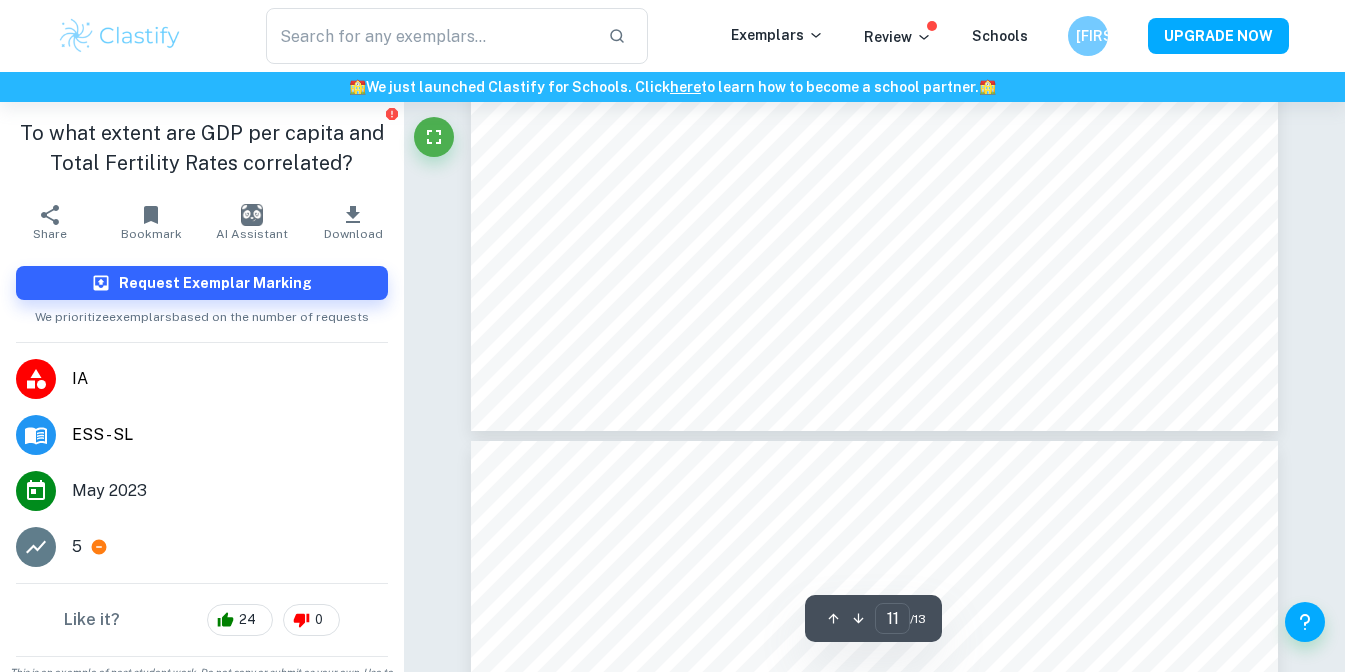 type on "10" 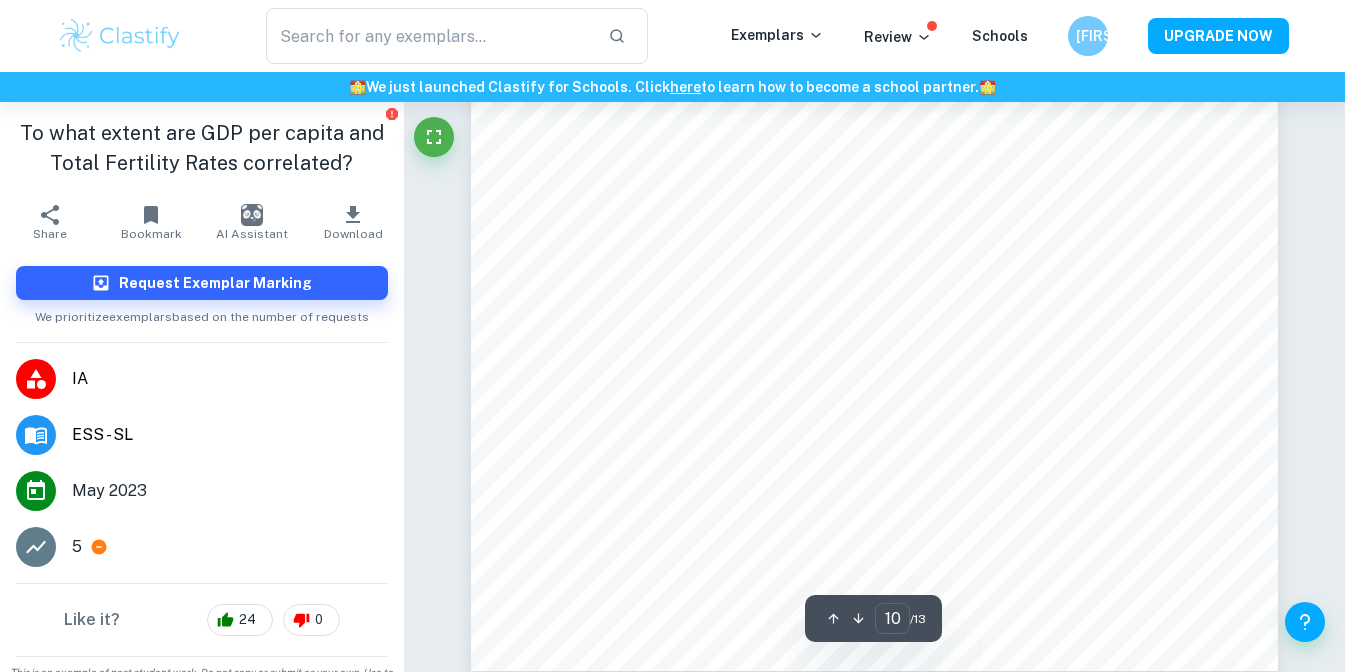 scroll, scrollTop: 10600, scrollLeft: 0, axis: vertical 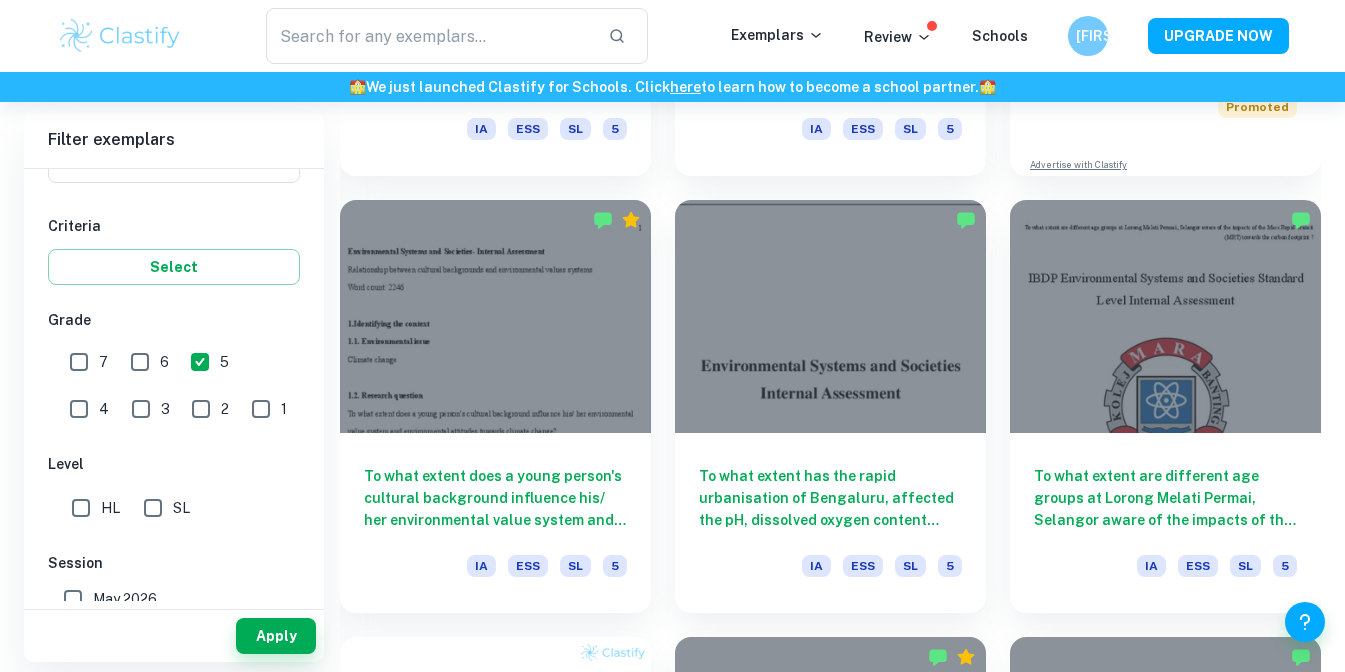 click on "7" at bounding box center [79, 362] 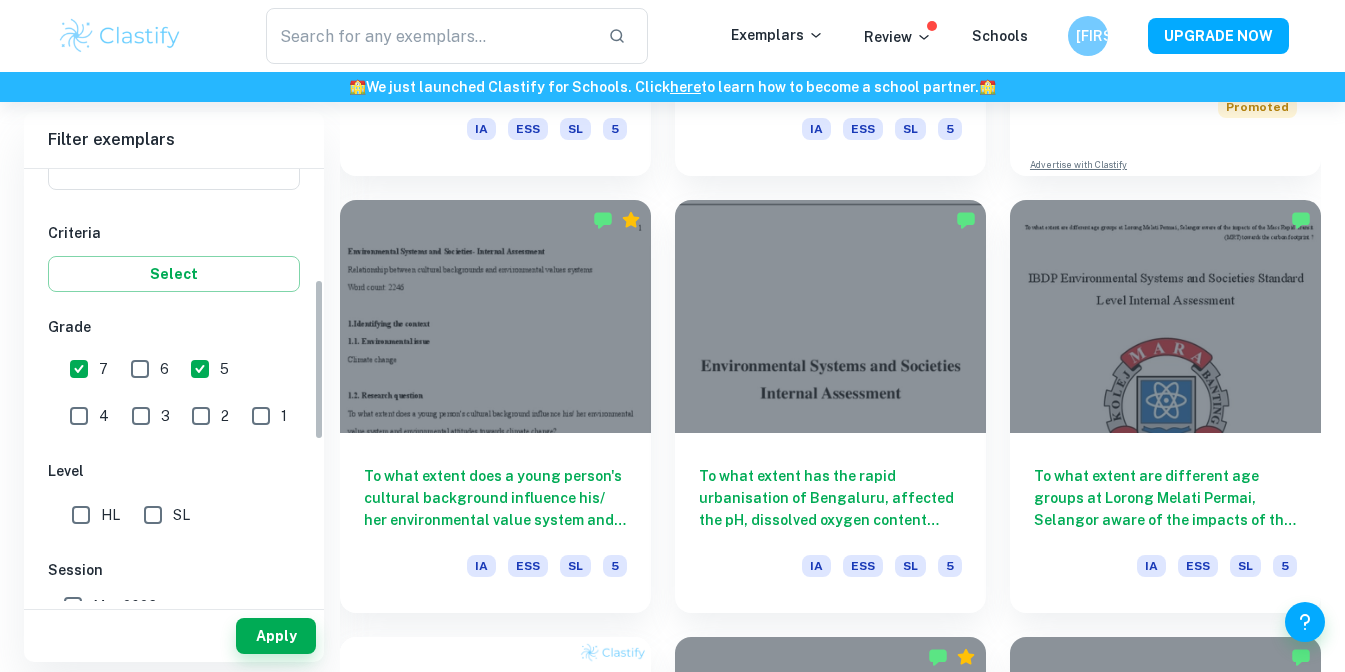 scroll, scrollTop: 294, scrollLeft: 0, axis: vertical 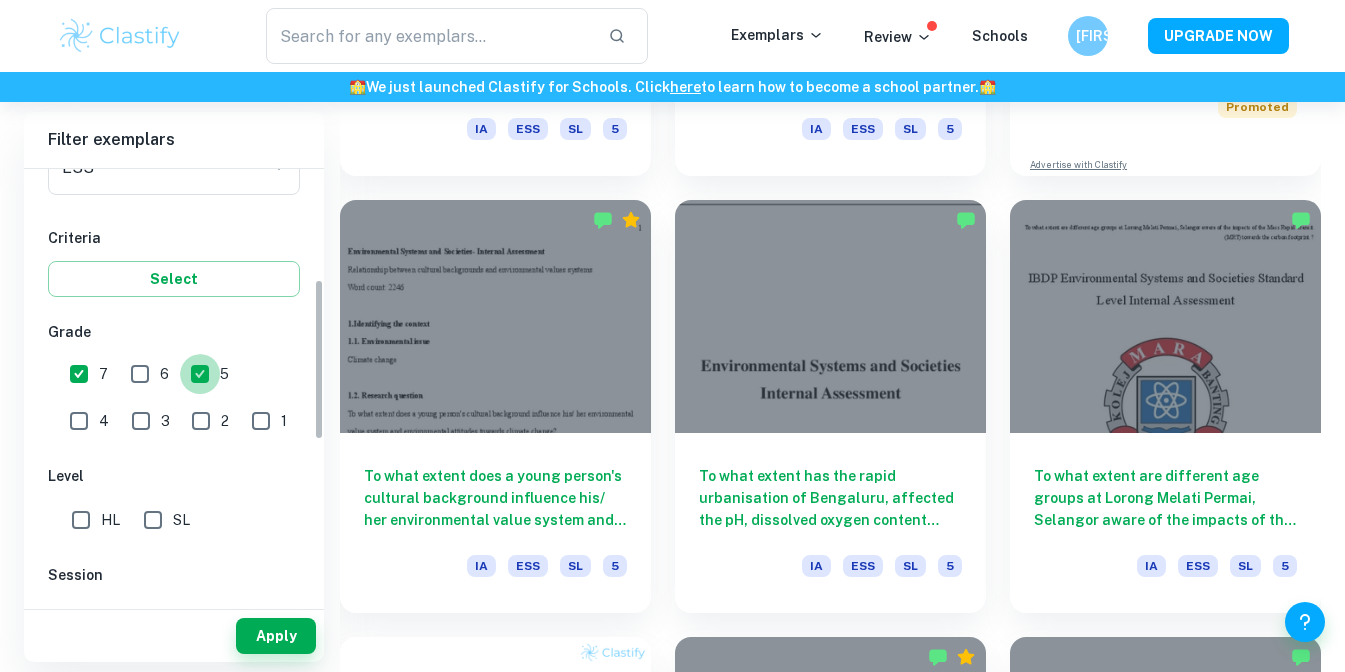 click on "5" at bounding box center [200, 374] 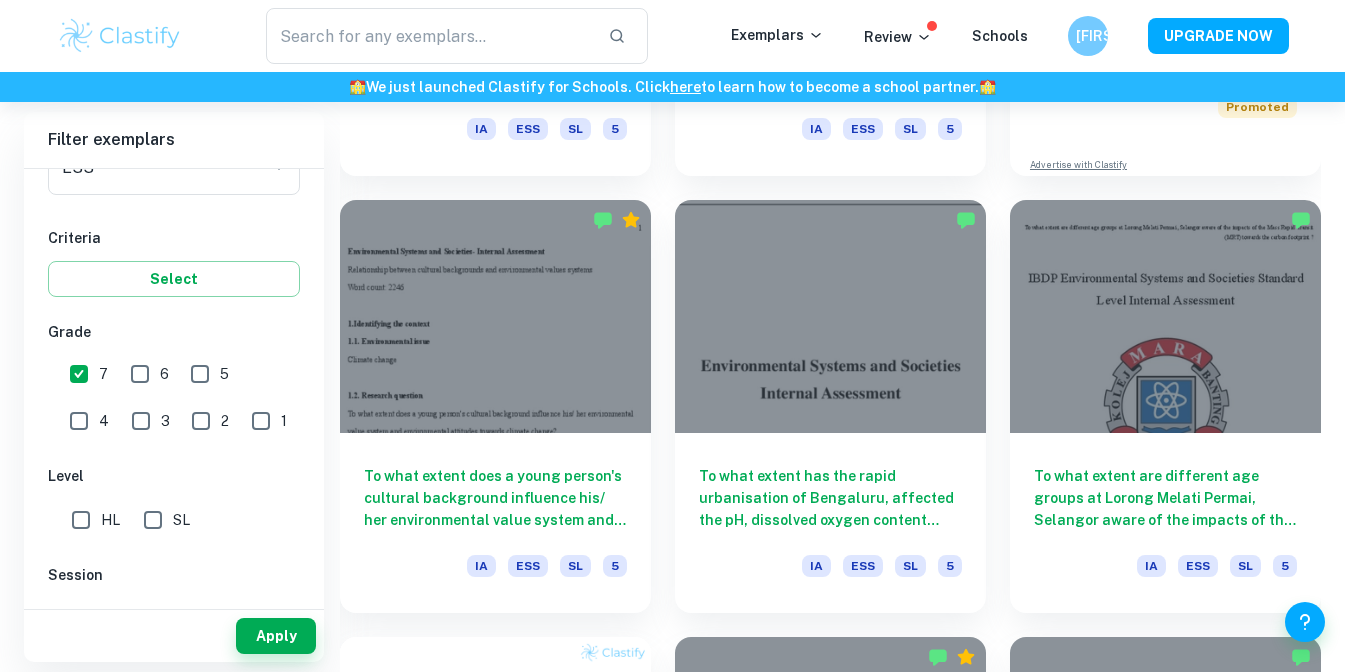 click on "7" at bounding box center [79, 374] 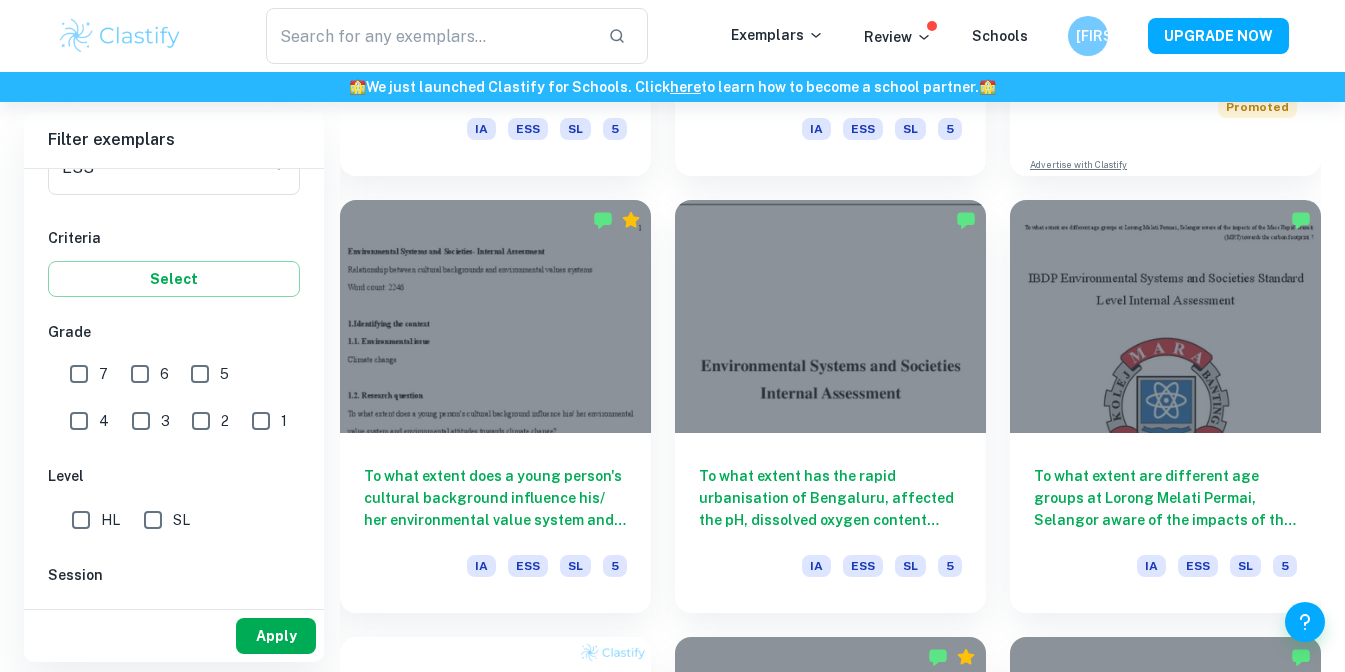 click on "Apply" at bounding box center (276, 636) 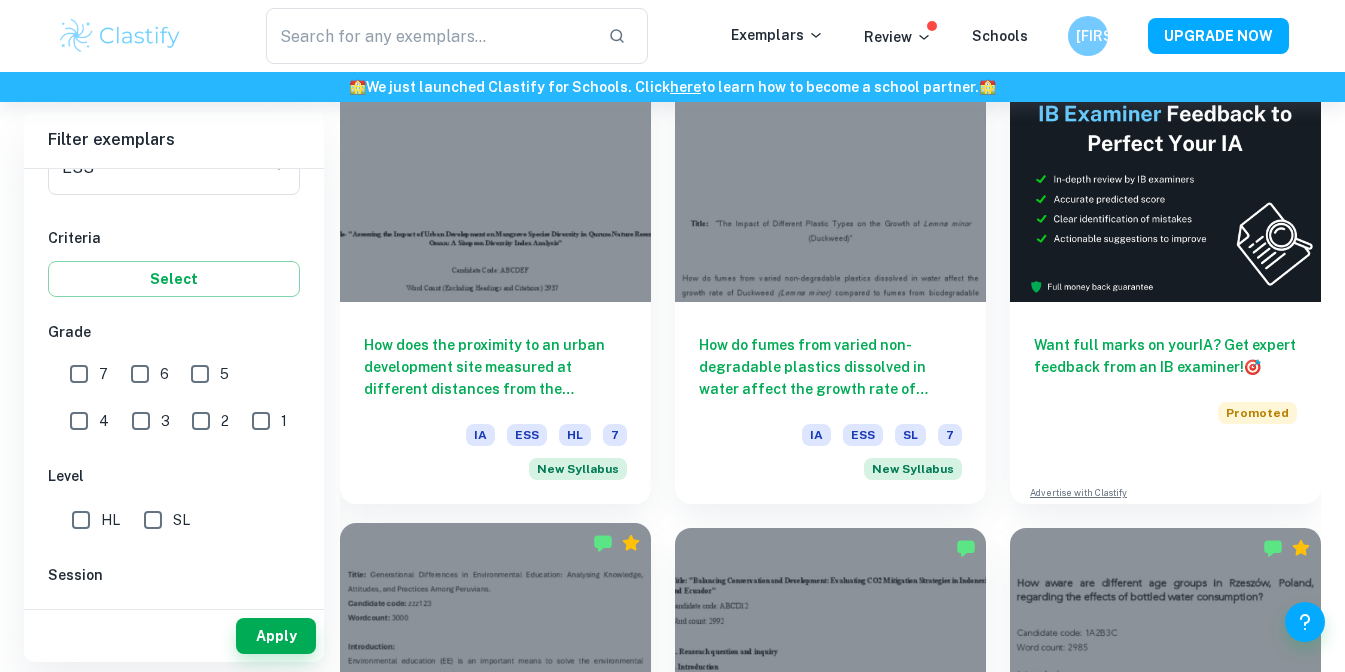 scroll, scrollTop: 674, scrollLeft: 0, axis: vertical 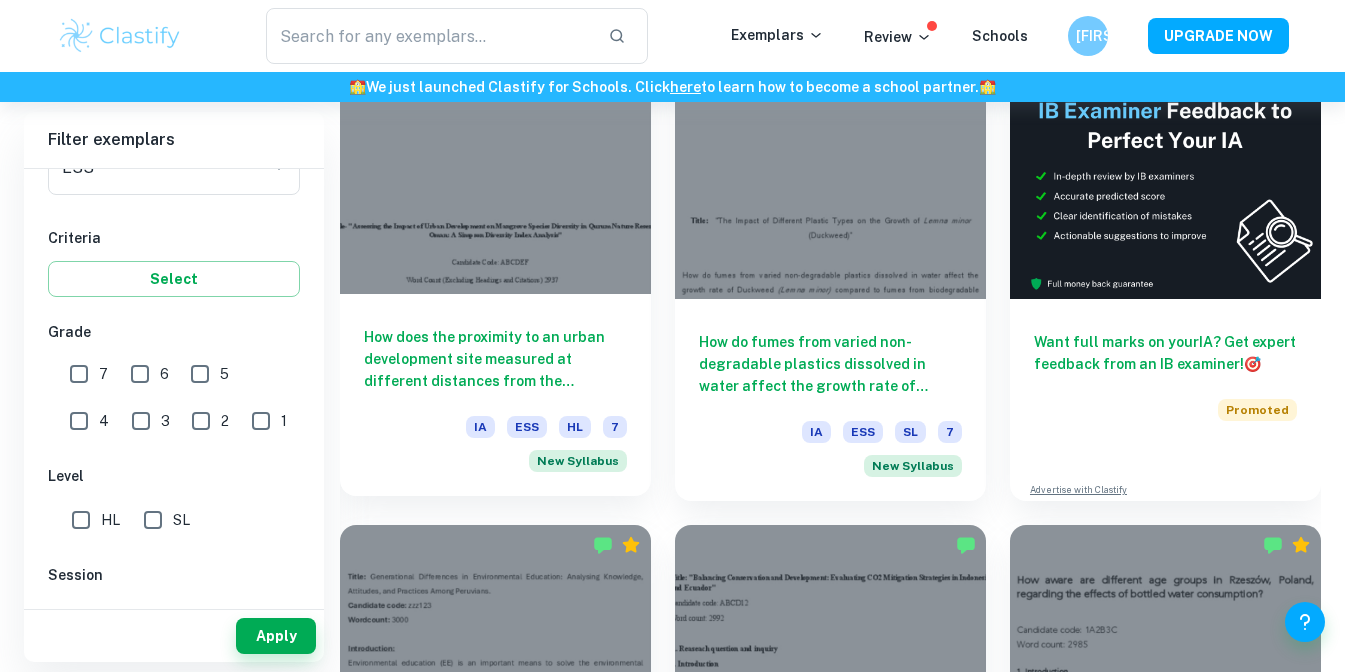 click on "How does the proximity to an urban development site measured at different distances from the development site influence species diversity in the mangrove ecosystem of Qurum Nature Reserve in Oman, as assessed by the Simpson Diversity Index (SDI)?" at bounding box center (495, 359) 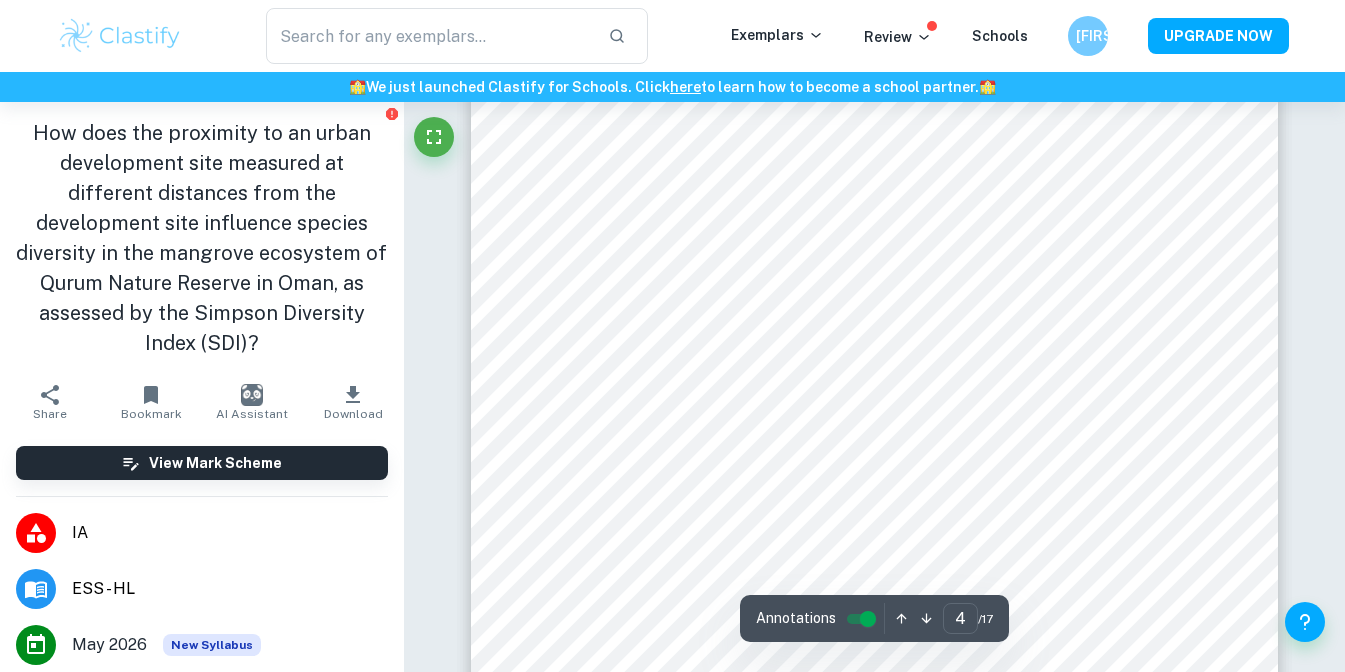 scroll, scrollTop: 3918, scrollLeft: 0, axis: vertical 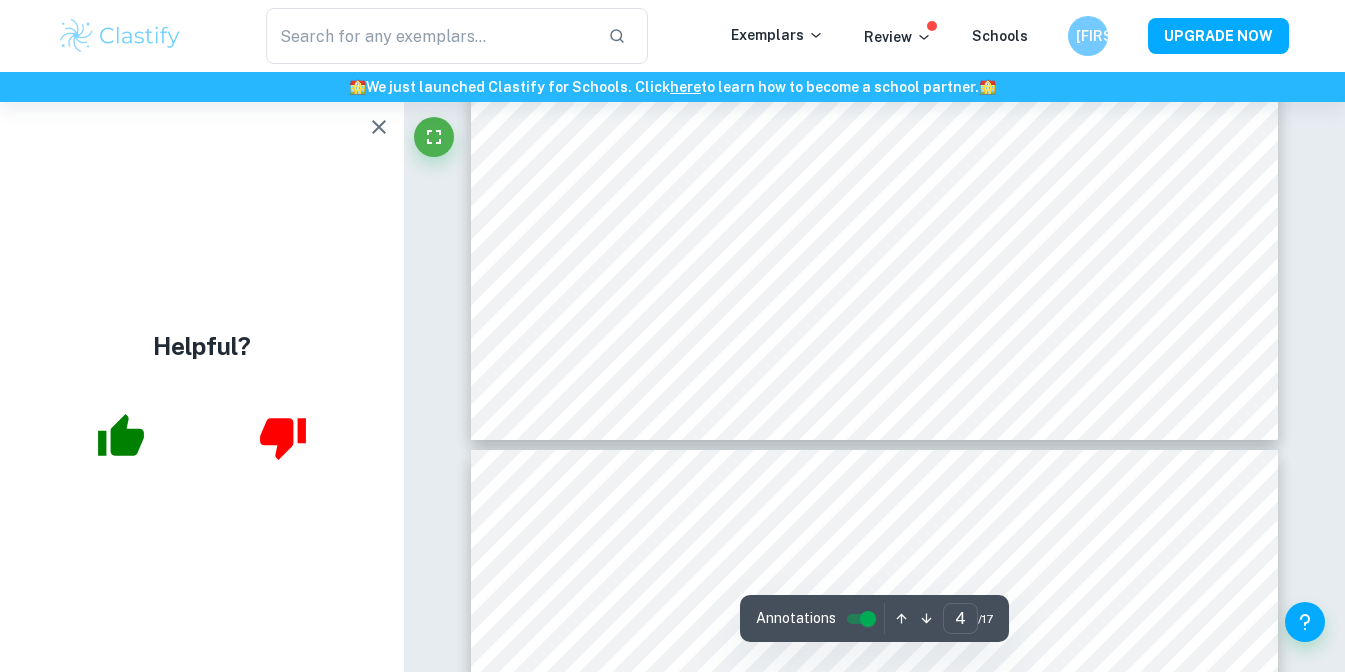type on "5" 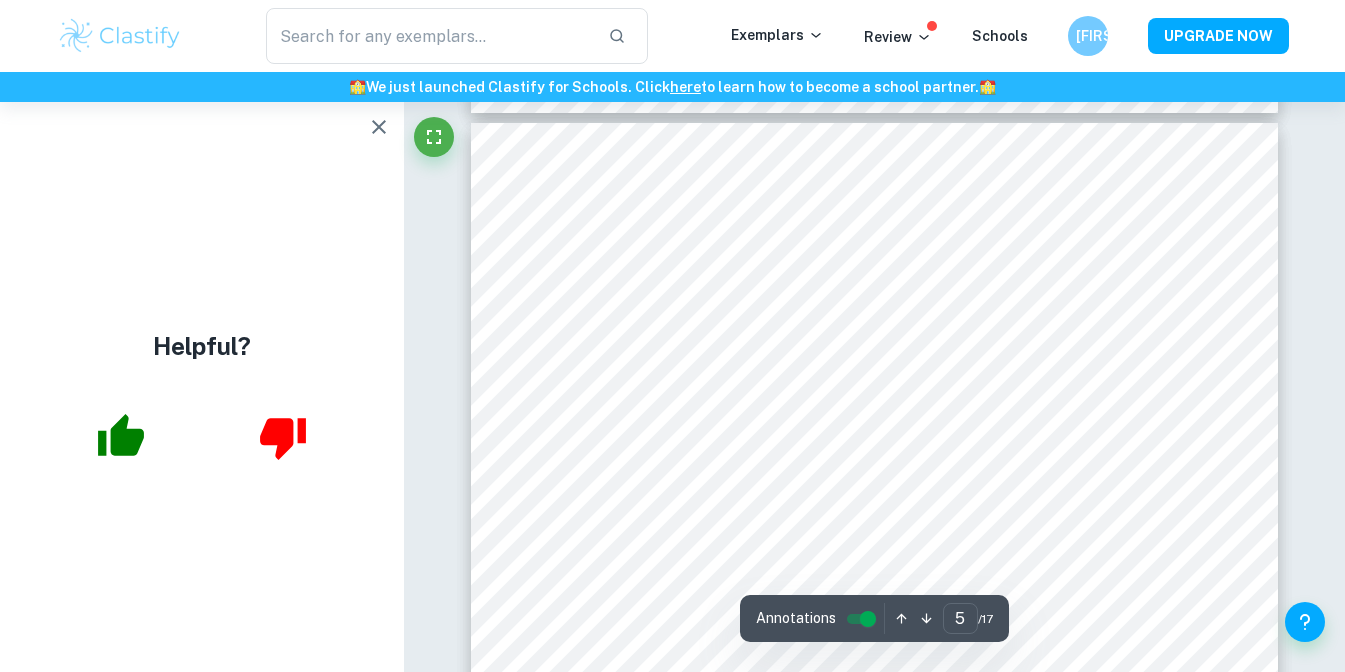scroll, scrollTop: 4456, scrollLeft: 0, axis: vertical 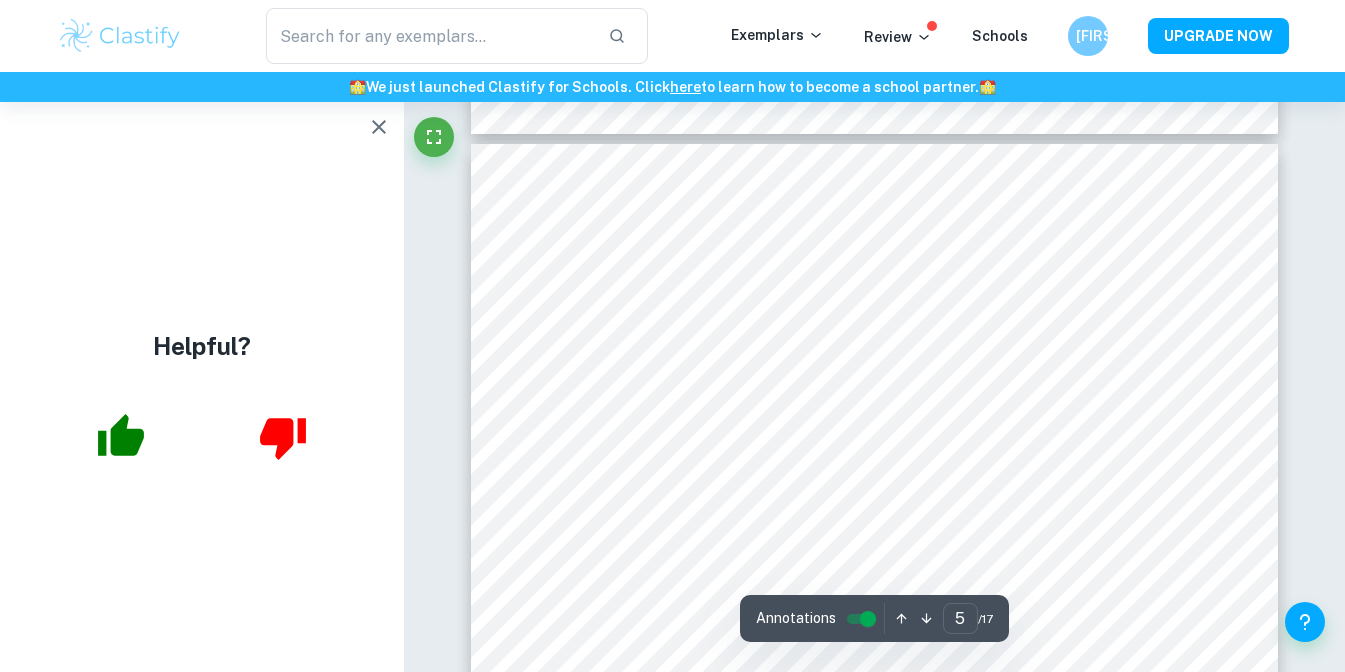 click 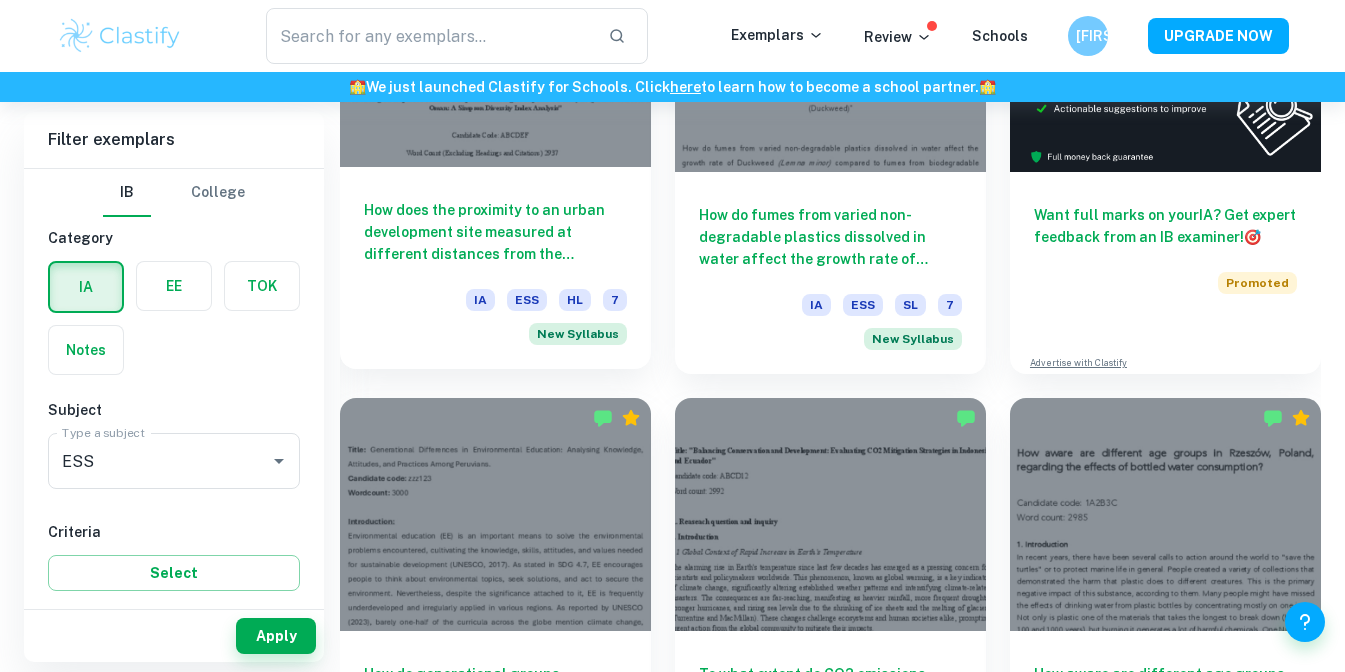 scroll, scrollTop: 808, scrollLeft: 0, axis: vertical 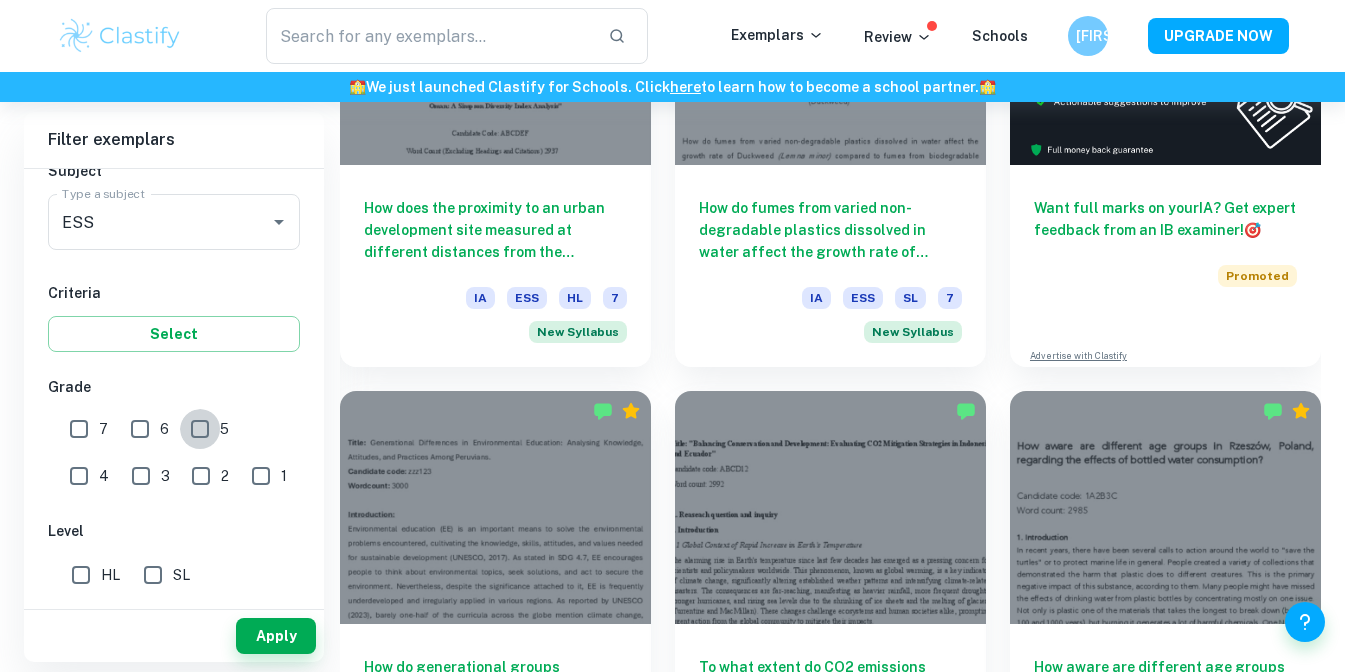 click on "5" at bounding box center [200, 429] 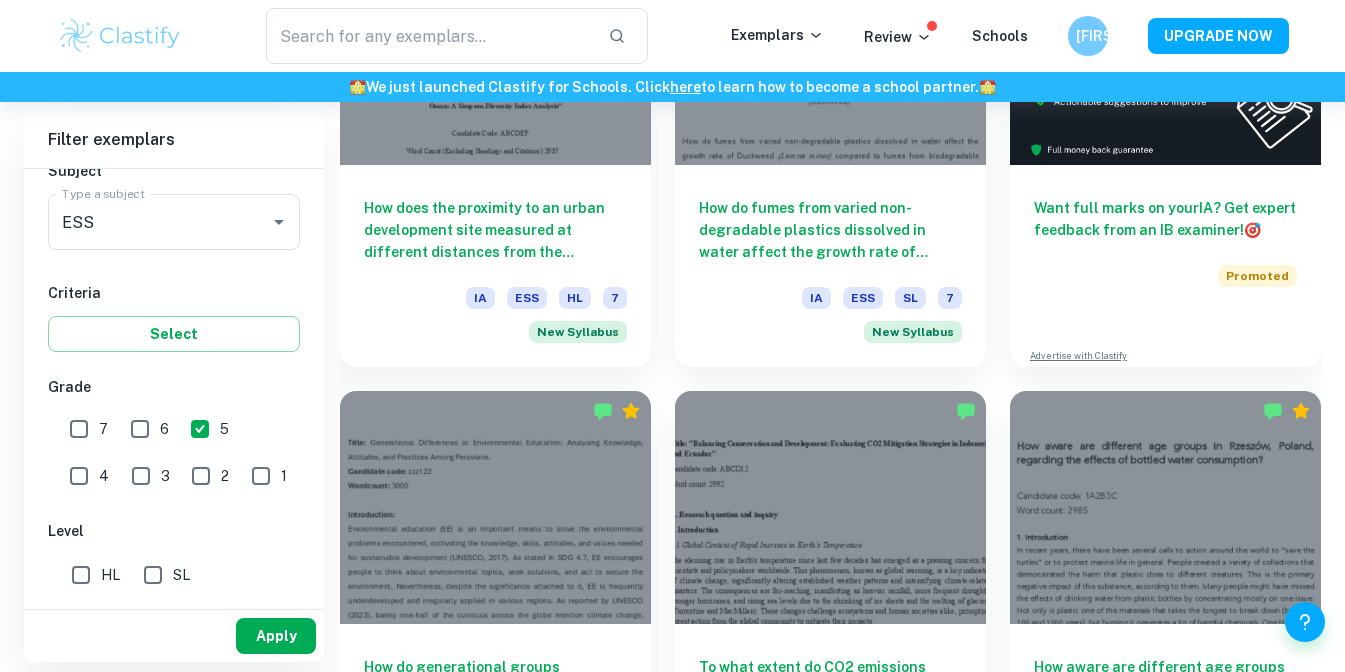 click on "Apply" at bounding box center (276, 636) 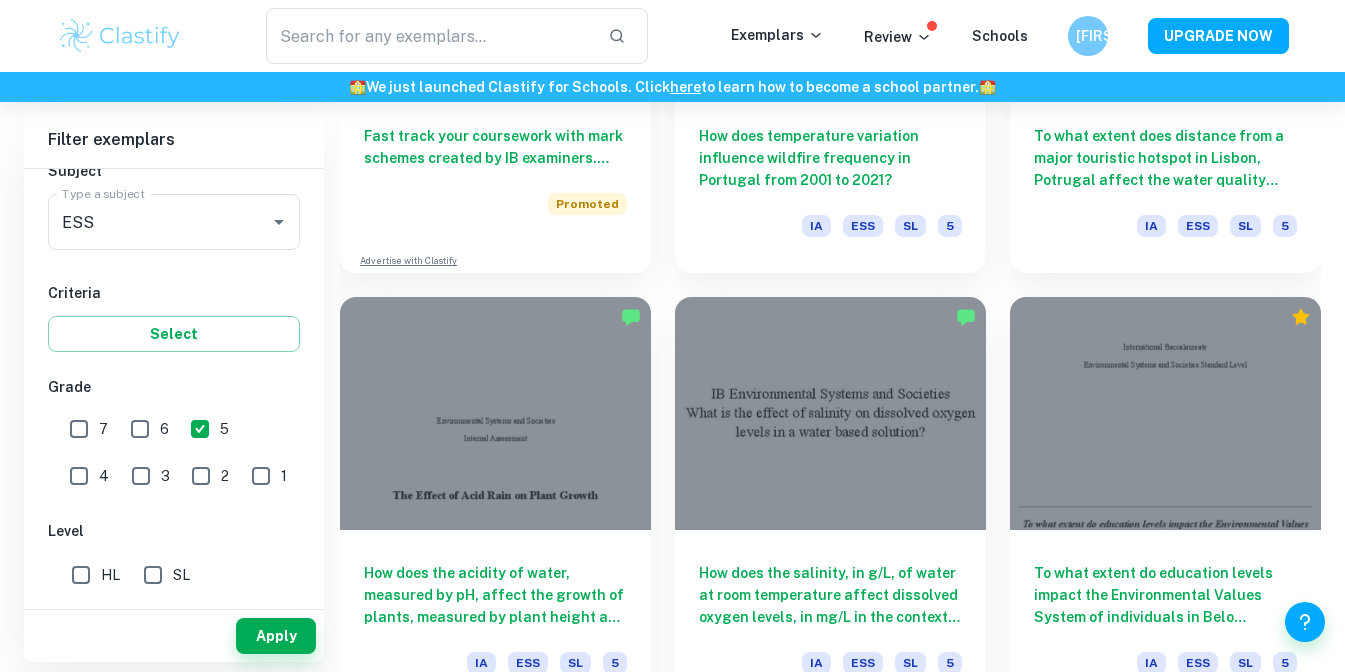 scroll, scrollTop: 1756, scrollLeft: 0, axis: vertical 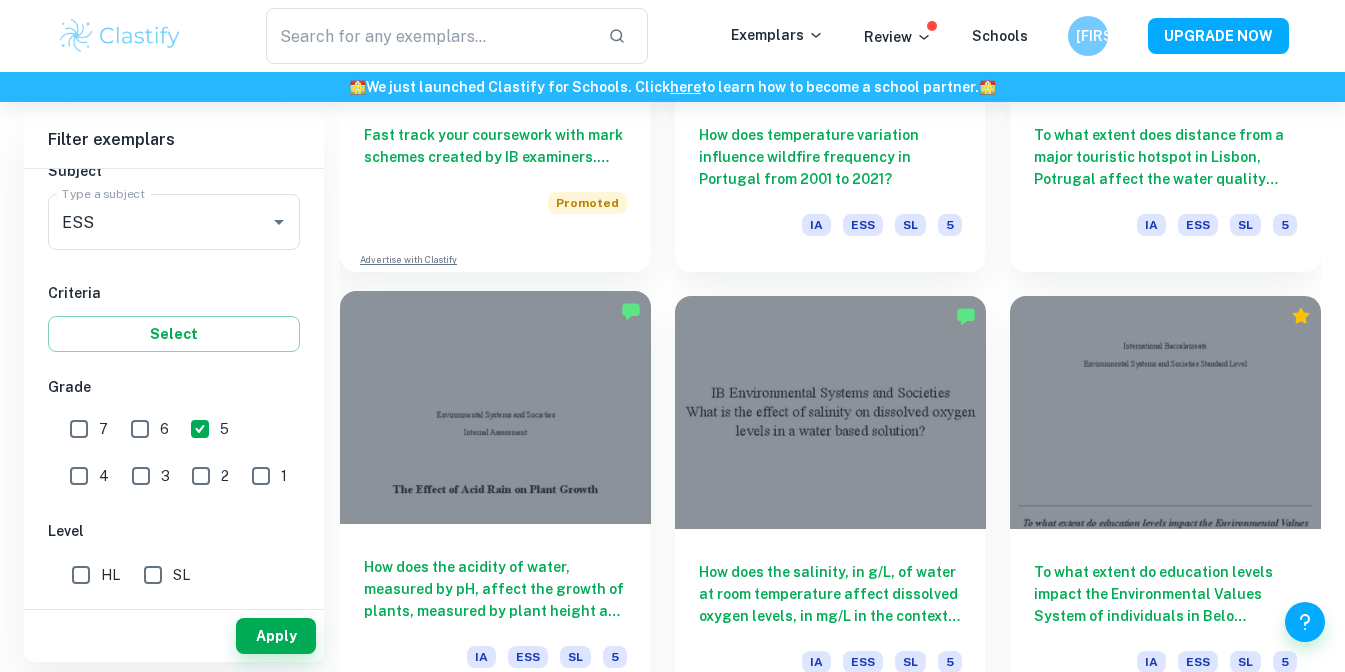 click at bounding box center (495, 407) 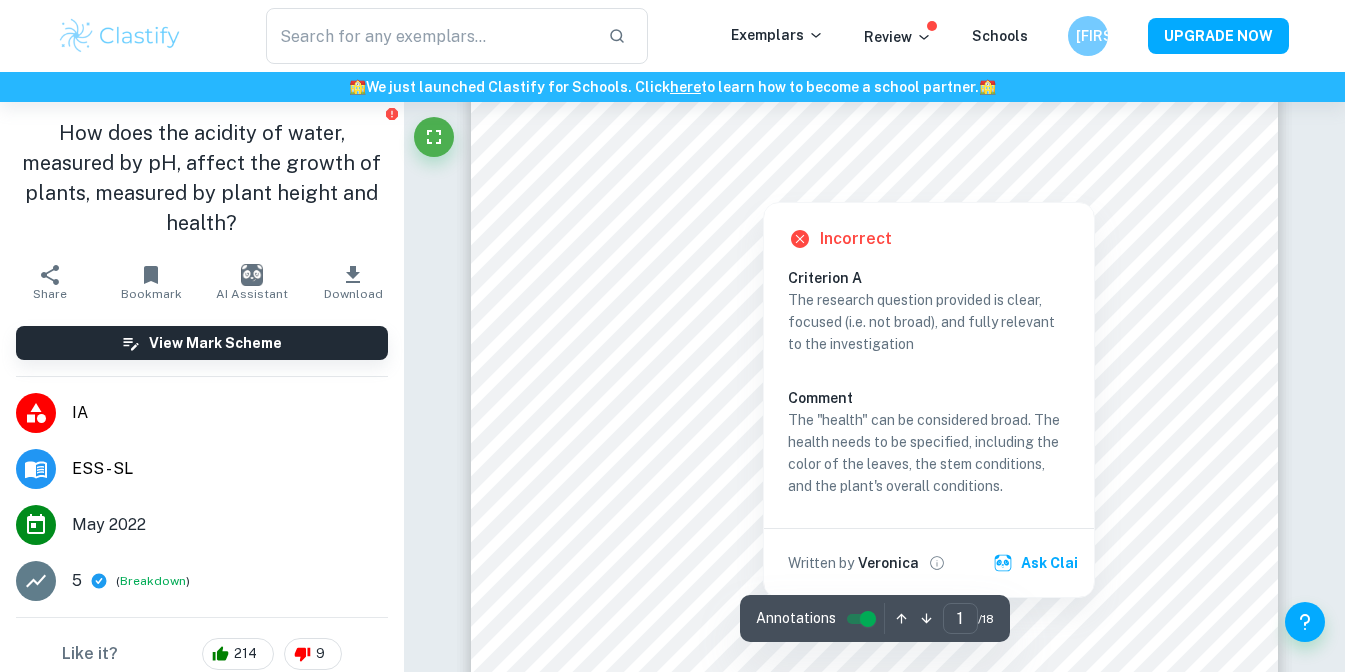 scroll, scrollTop: 477, scrollLeft: 0, axis: vertical 